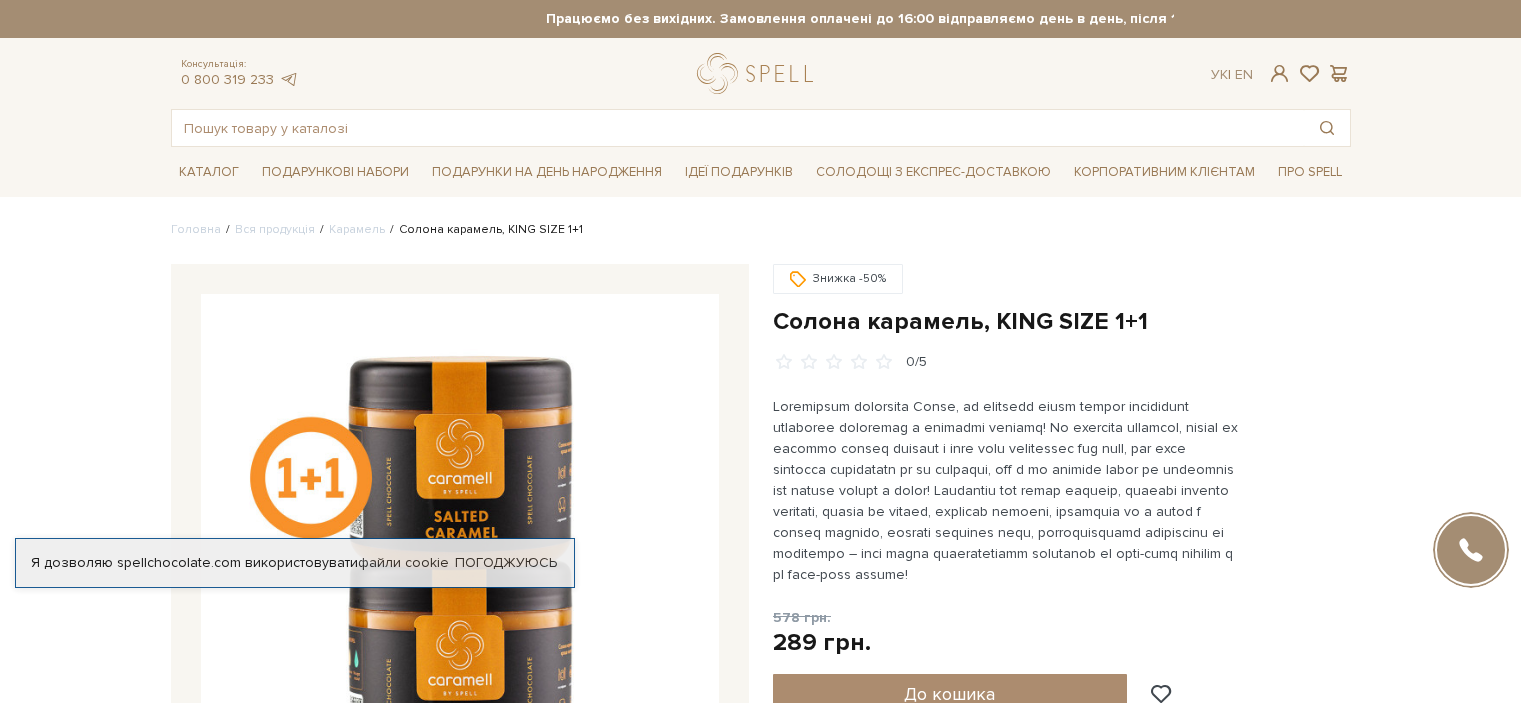 scroll, scrollTop: 300, scrollLeft: 0, axis: vertical 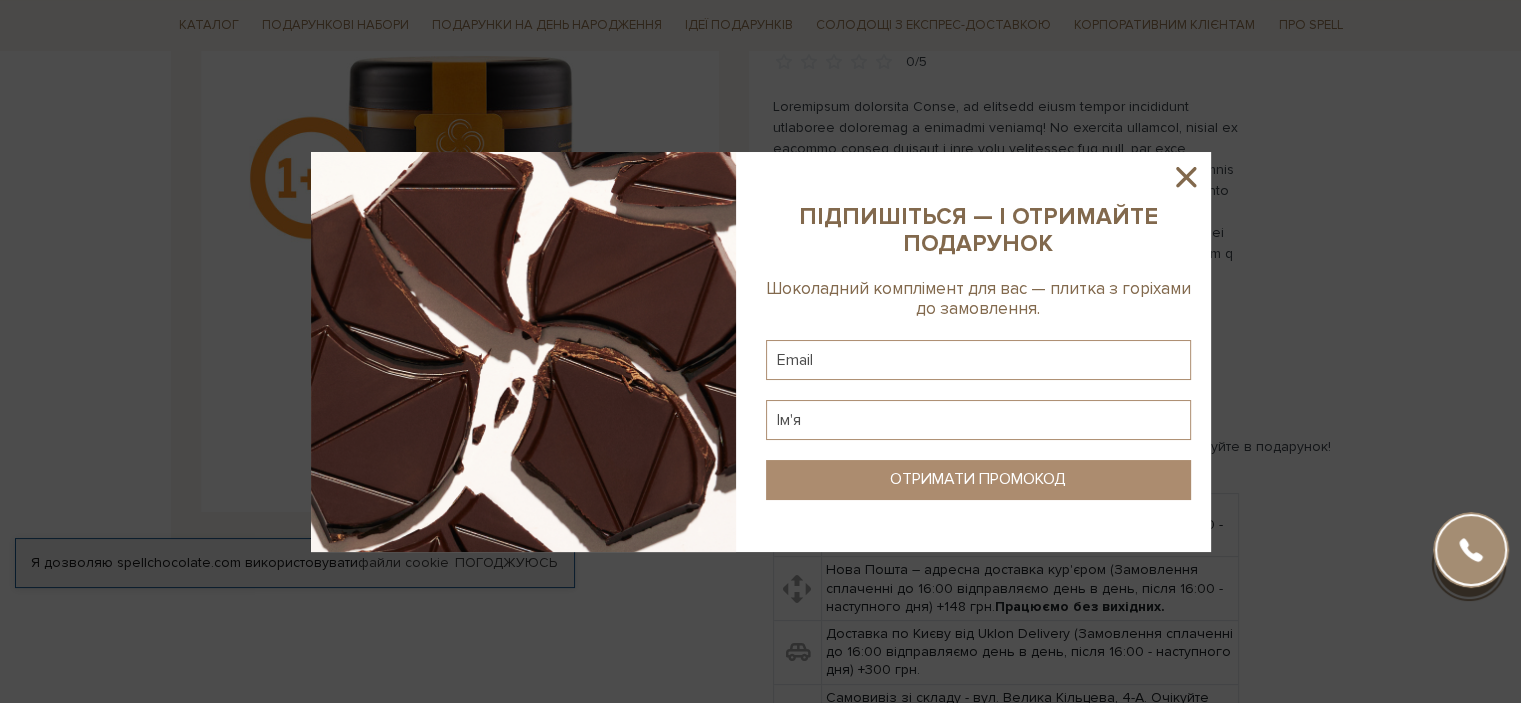 click 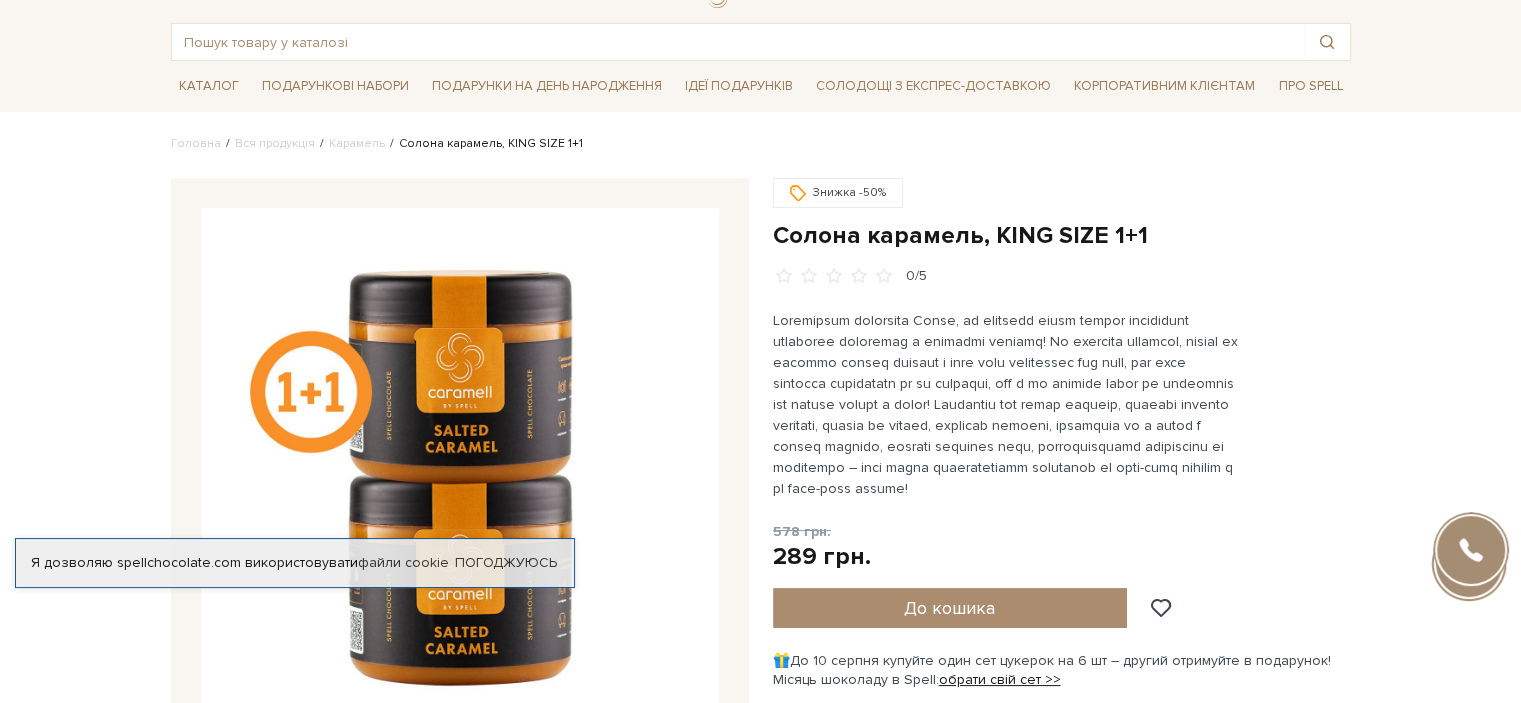 scroll, scrollTop: 0, scrollLeft: 0, axis: both 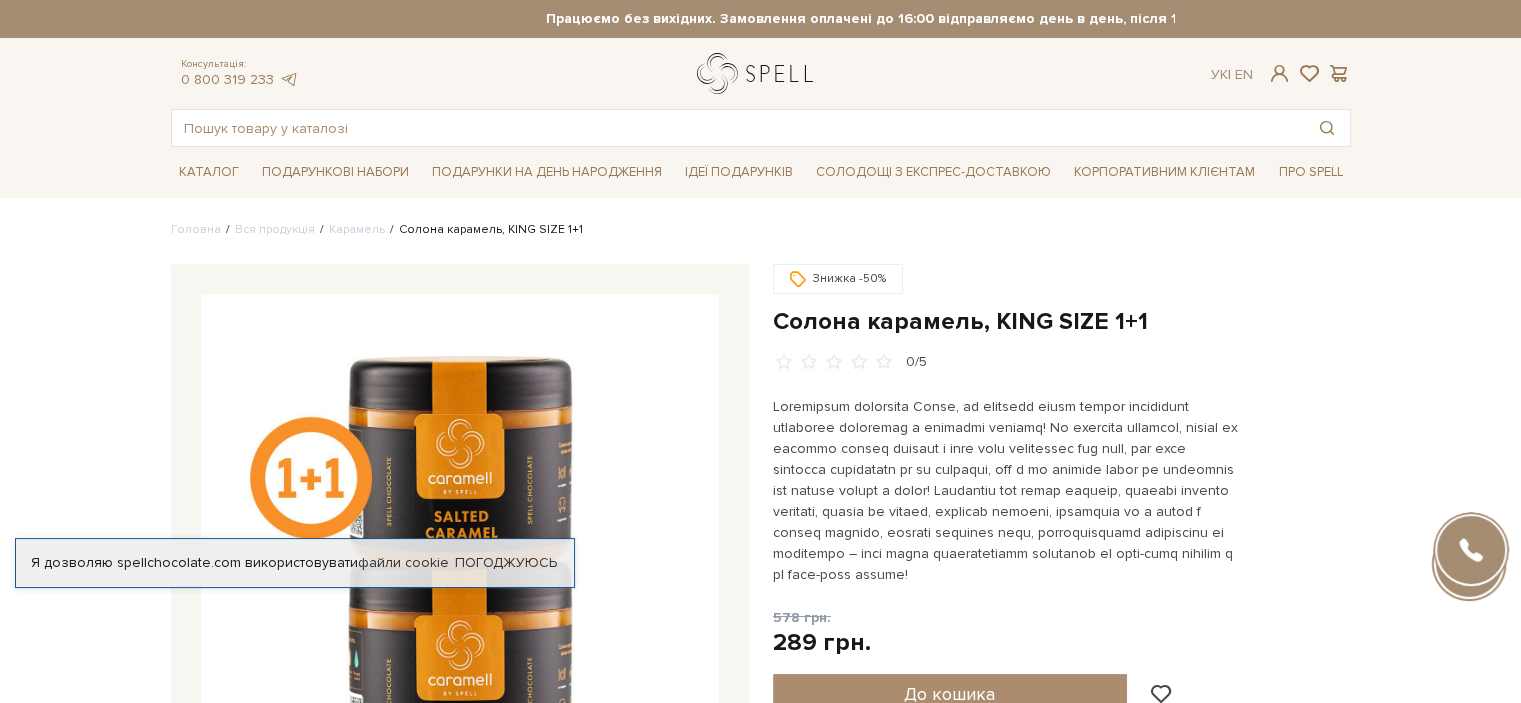 click at bounding box center [759, 73] 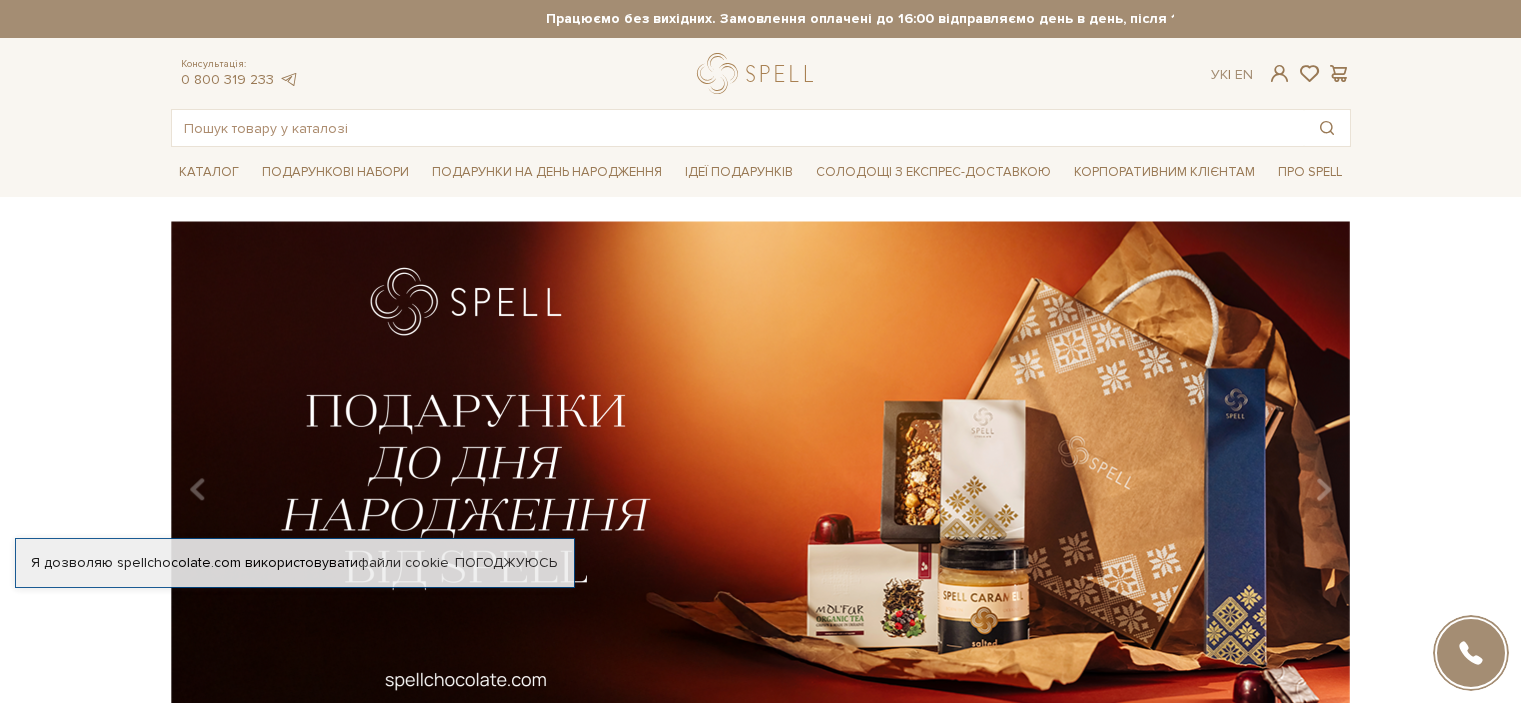 scroll, scrollTop: 0, scrollLeft: 0, axis: both 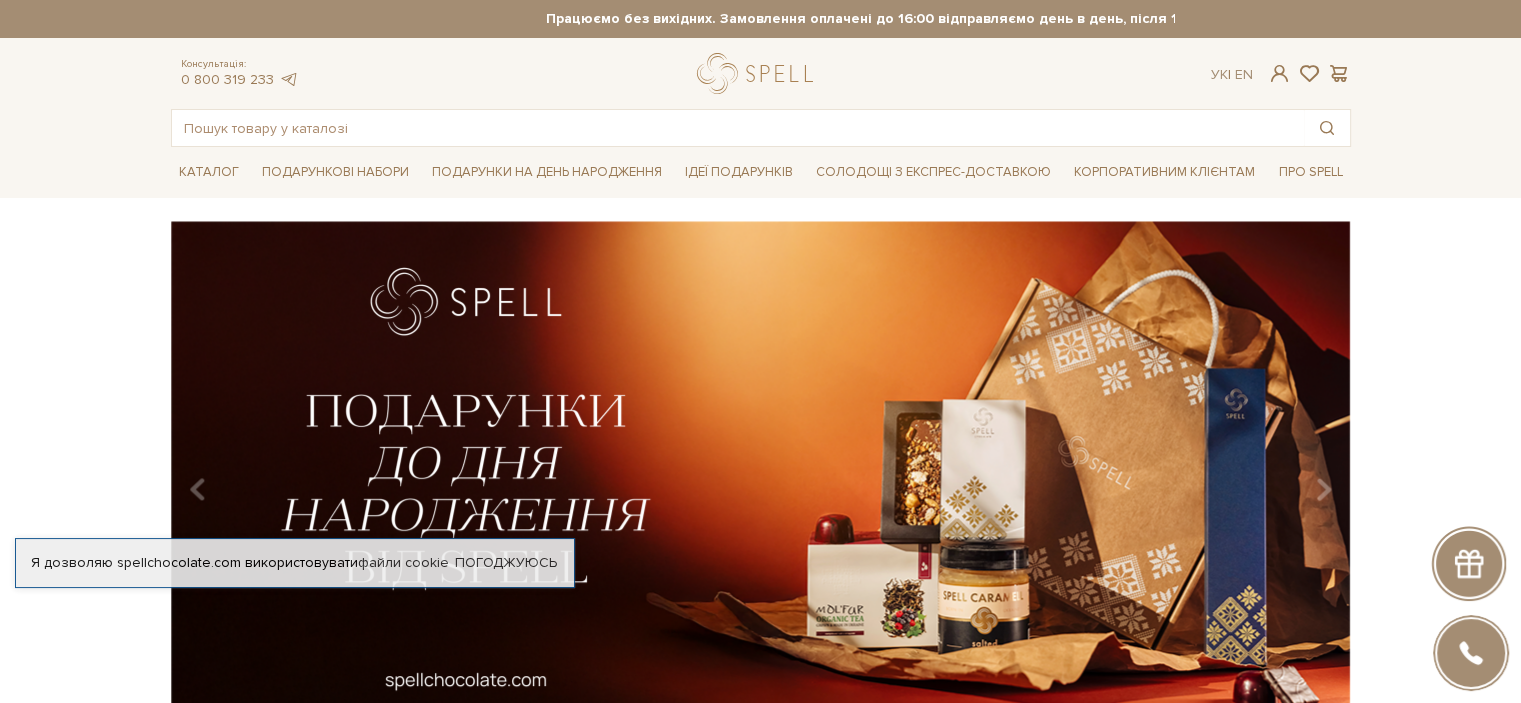 click on "slide  2   of 4" at bounding box center [760, 475] 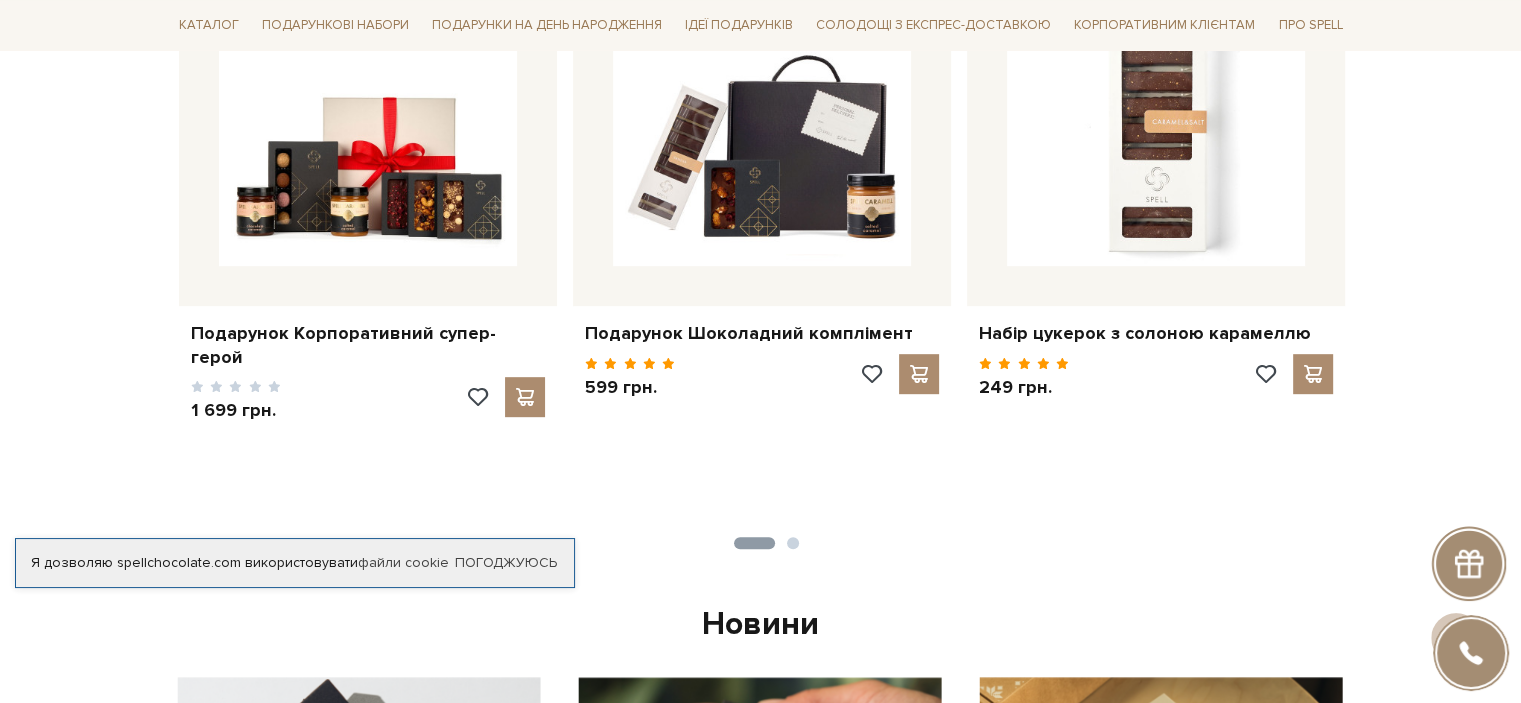 scroll, scrollTop: 1000, scrollLeft: 0, axis: vertical 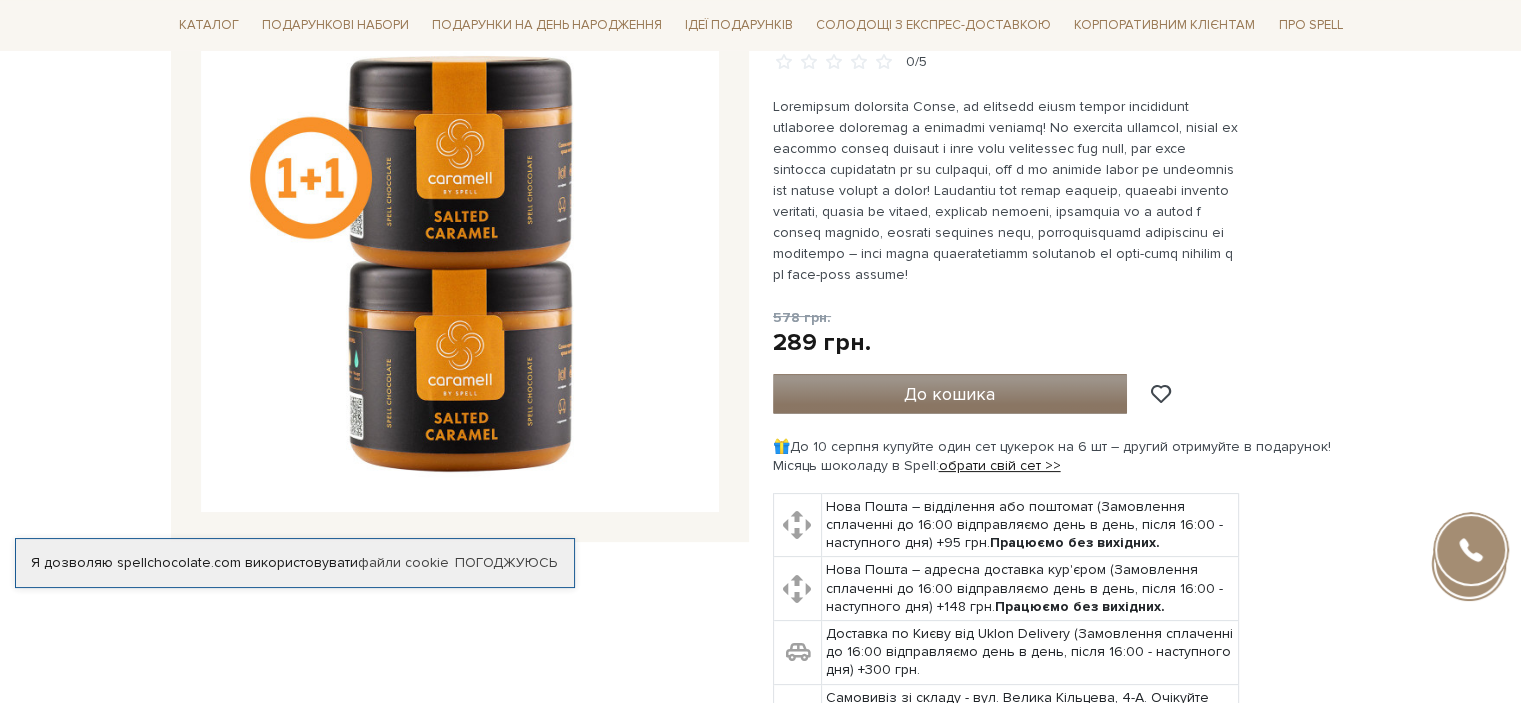 click on "До кошика" at bounding box center [950, 394] 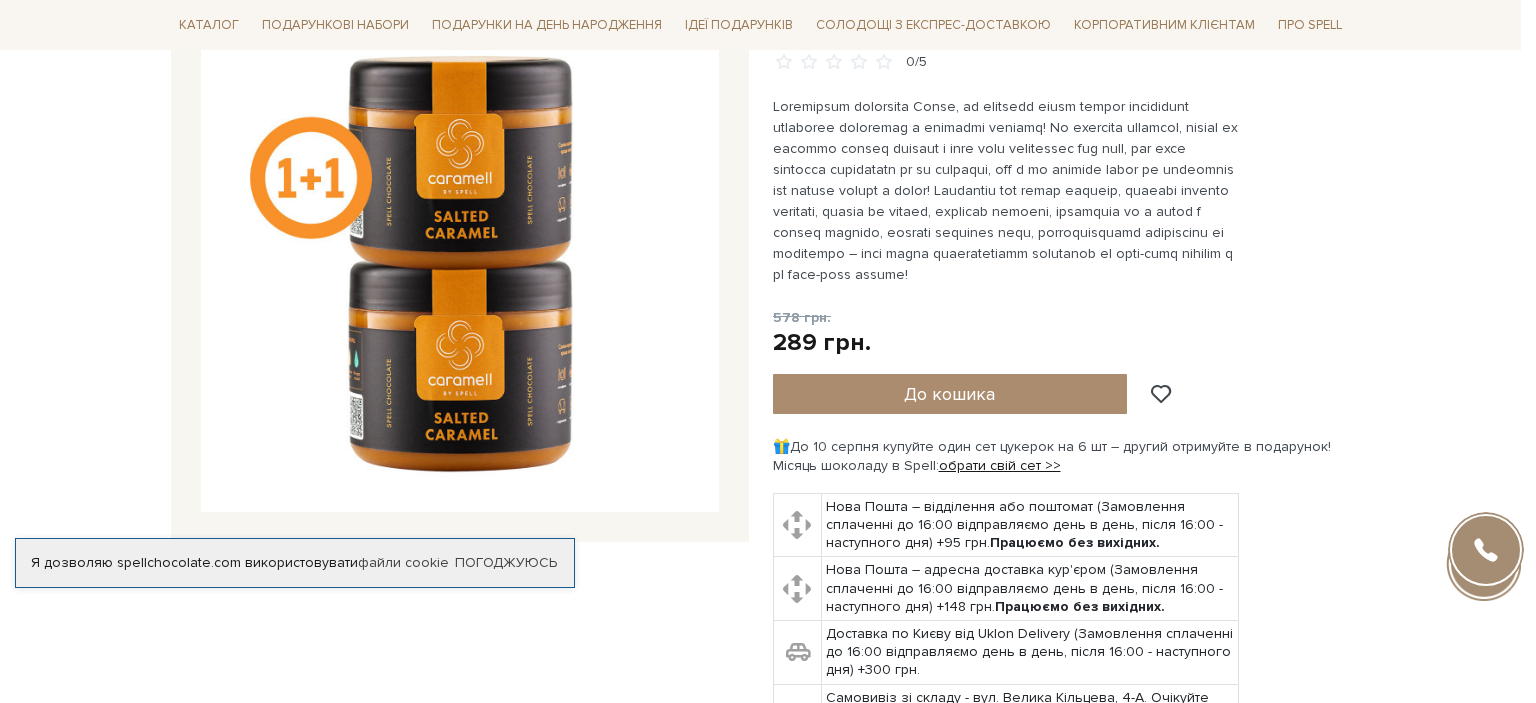 click at bounding box center [768, 351] 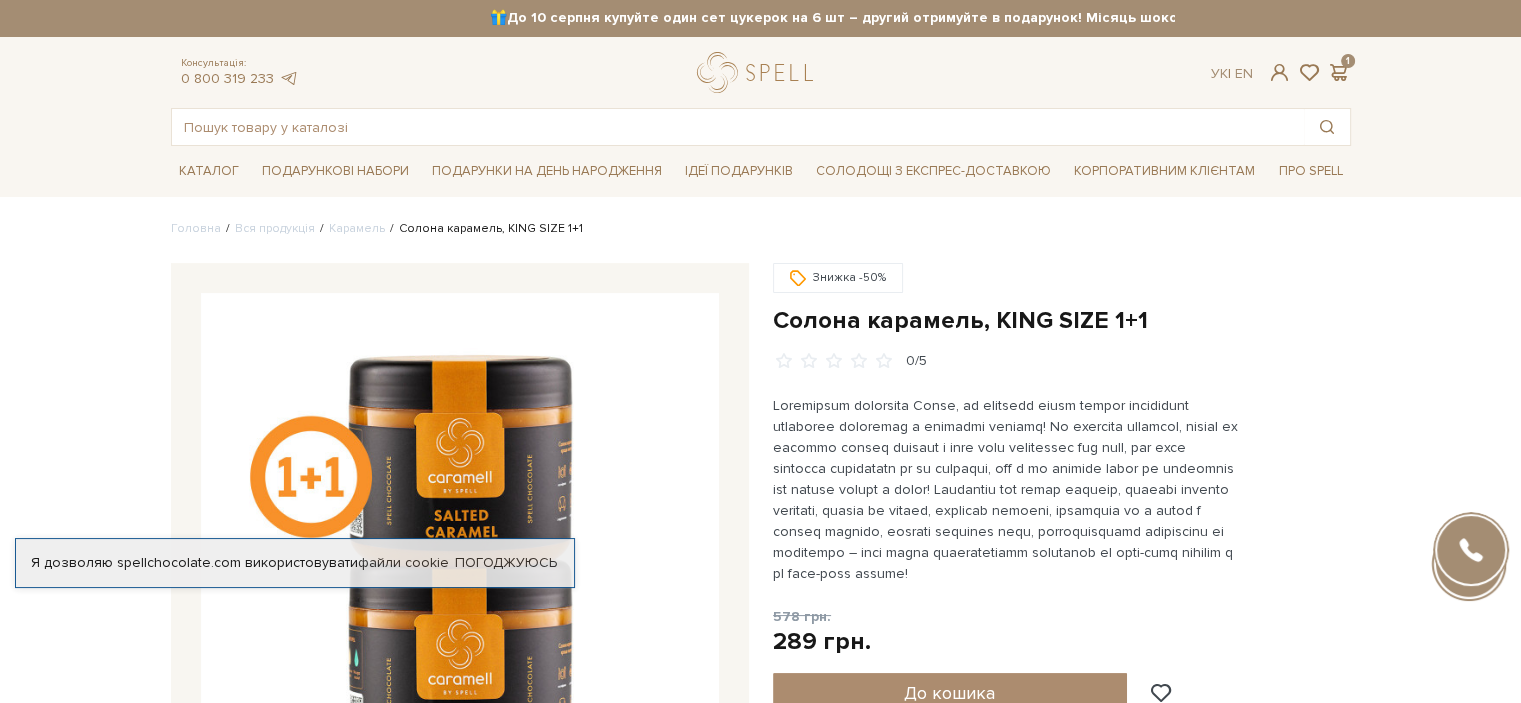scroll, scrollTop: 0, scrollLeft: 0, axis: both 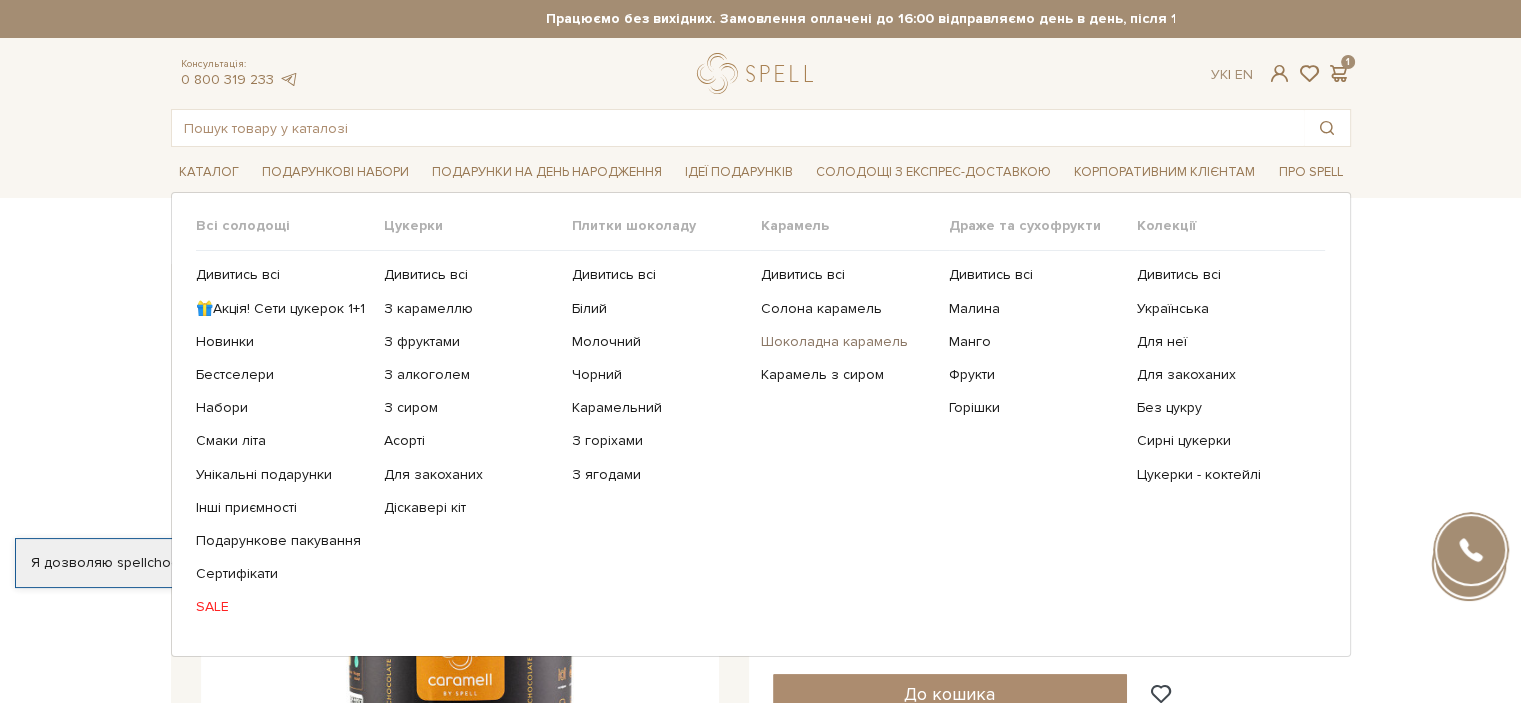 click on "Шоколадна карамель" at bounding box center (846, 342) 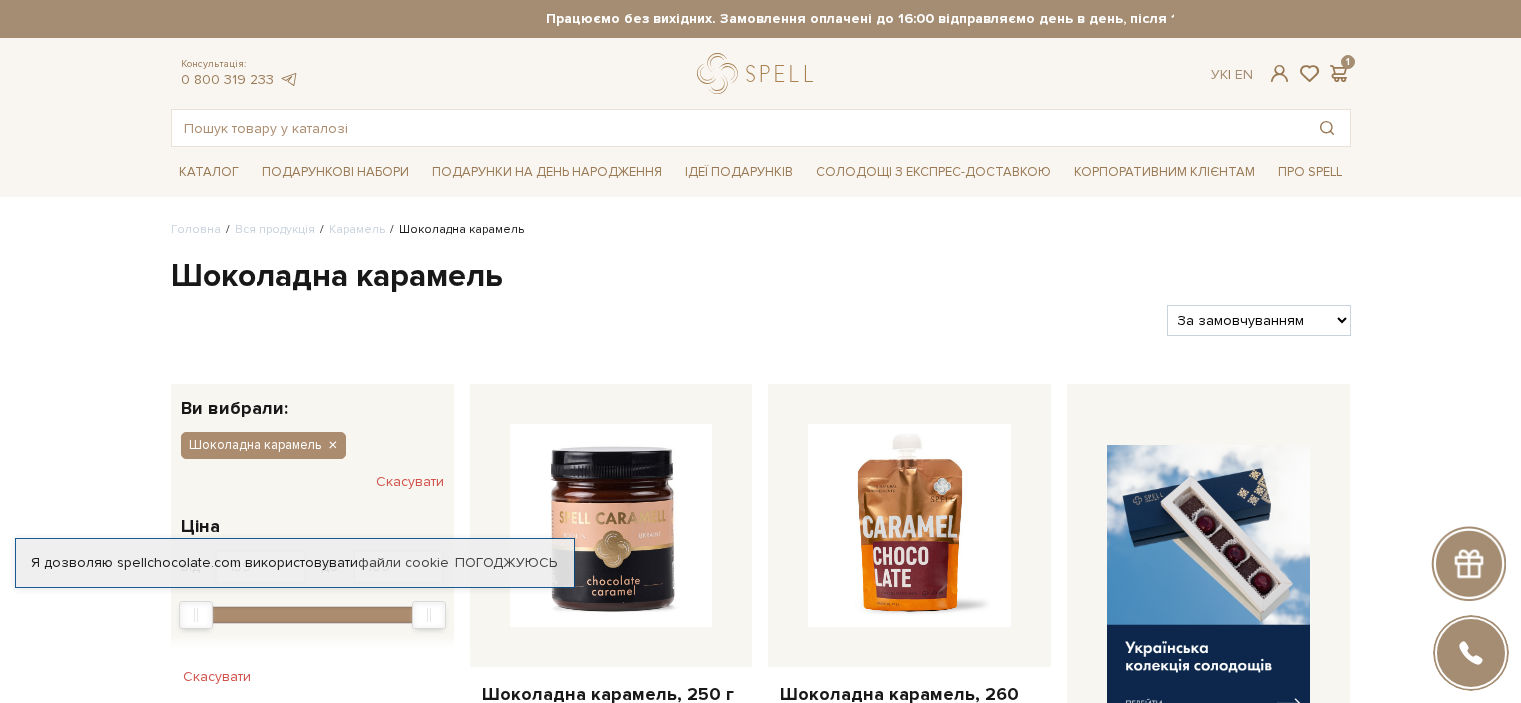 scroll, scrollTop: 0, scrollLeft: 0, axis: both 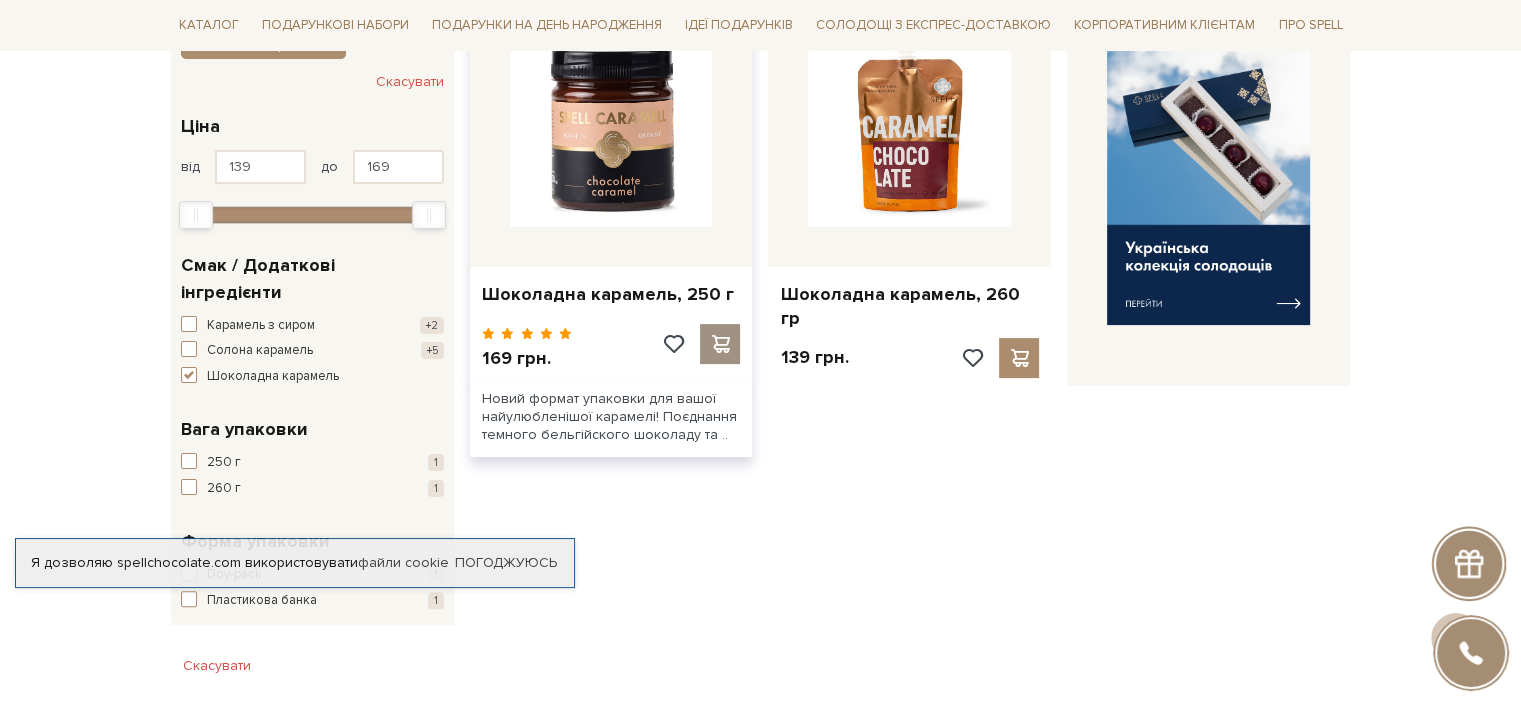 click at bounding box center [720, 344] 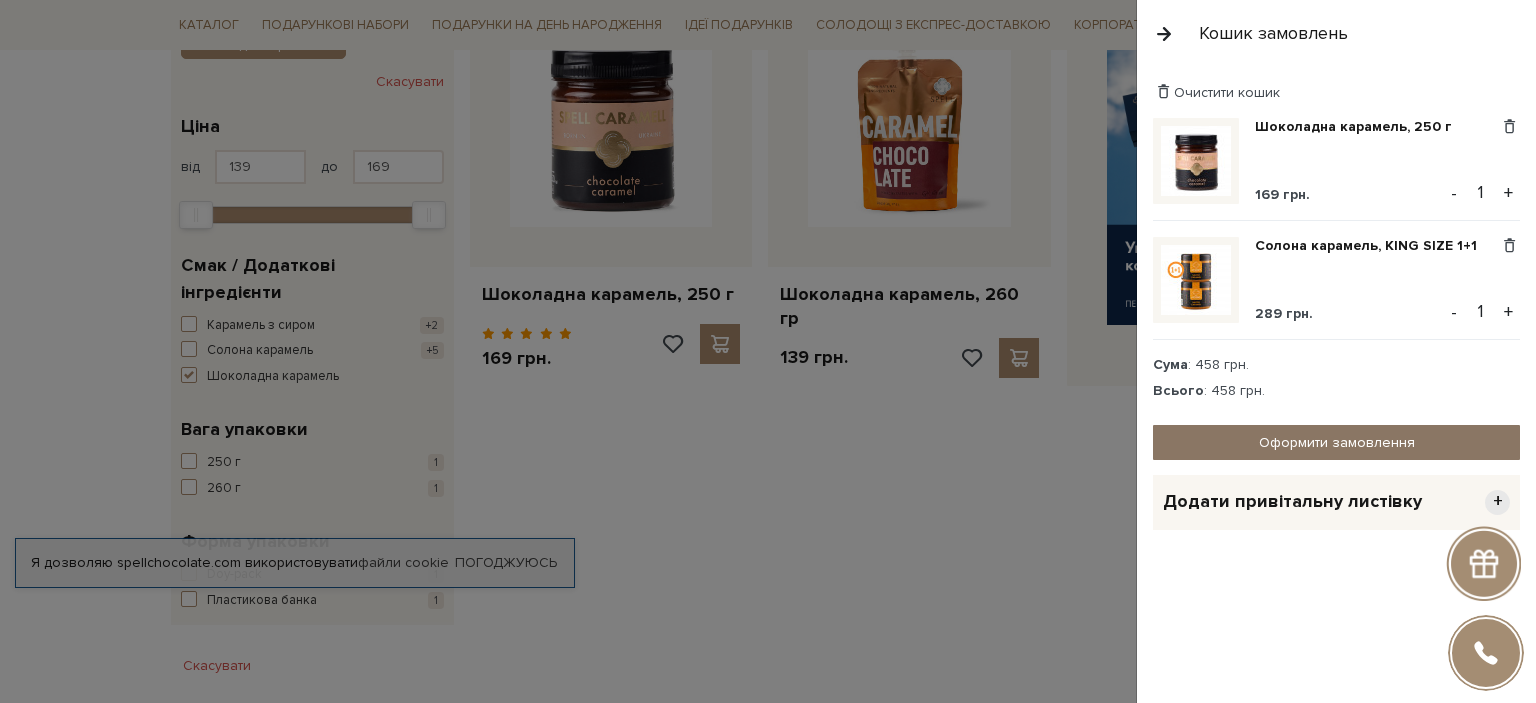 click on "Оформити замовлення" at bounding box center [1336, 442] 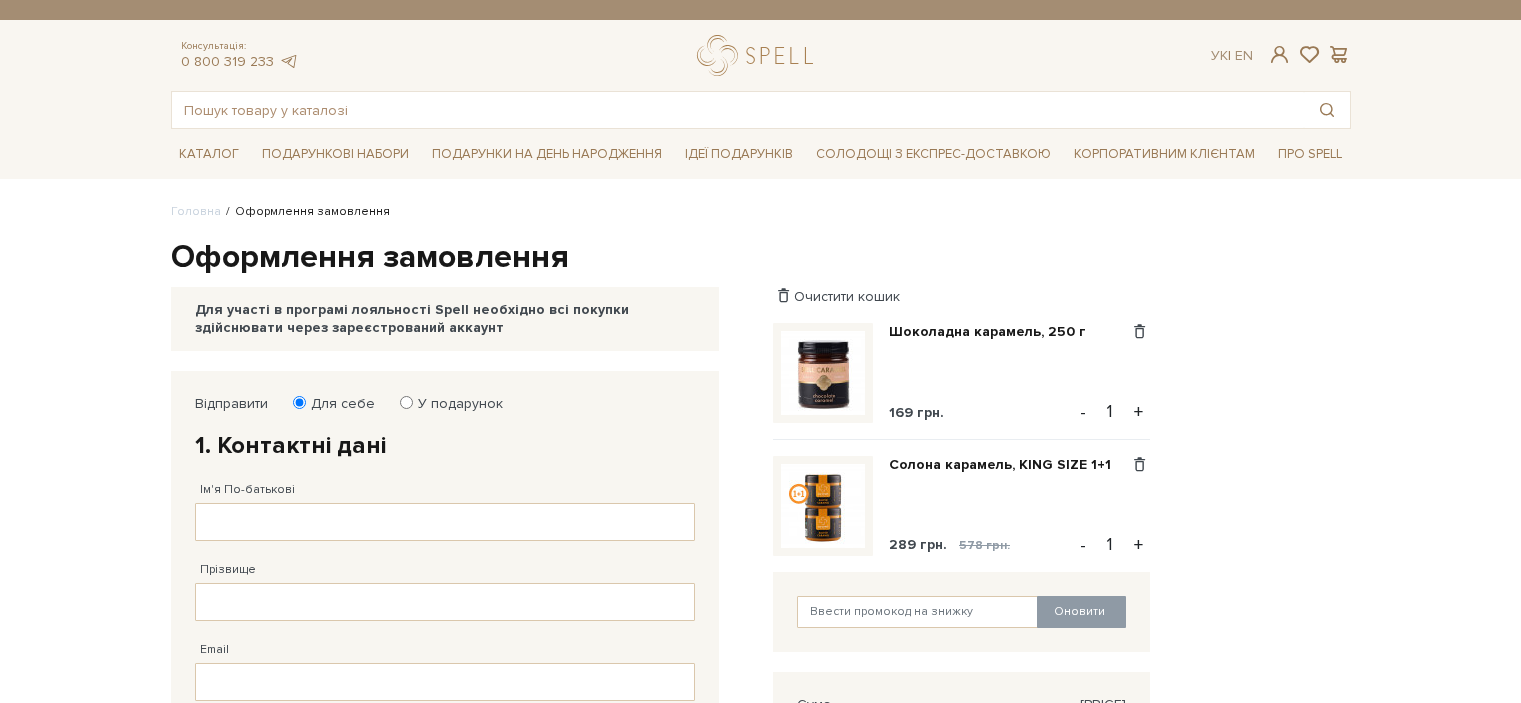 scroll, scrollTop: 0, scrollLeft: 0, axis: both 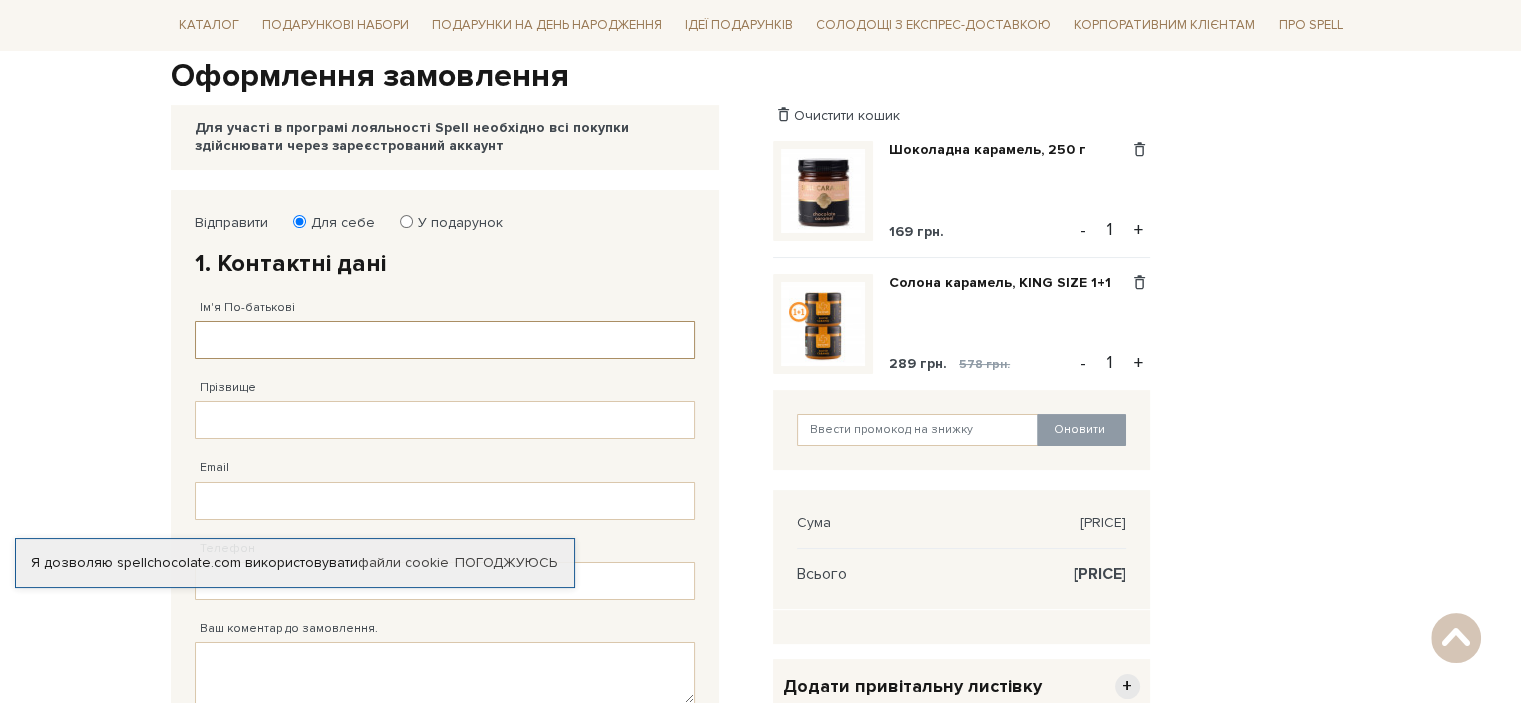 click on "Ім'я По-батькові" at bounding box center [445, 340] 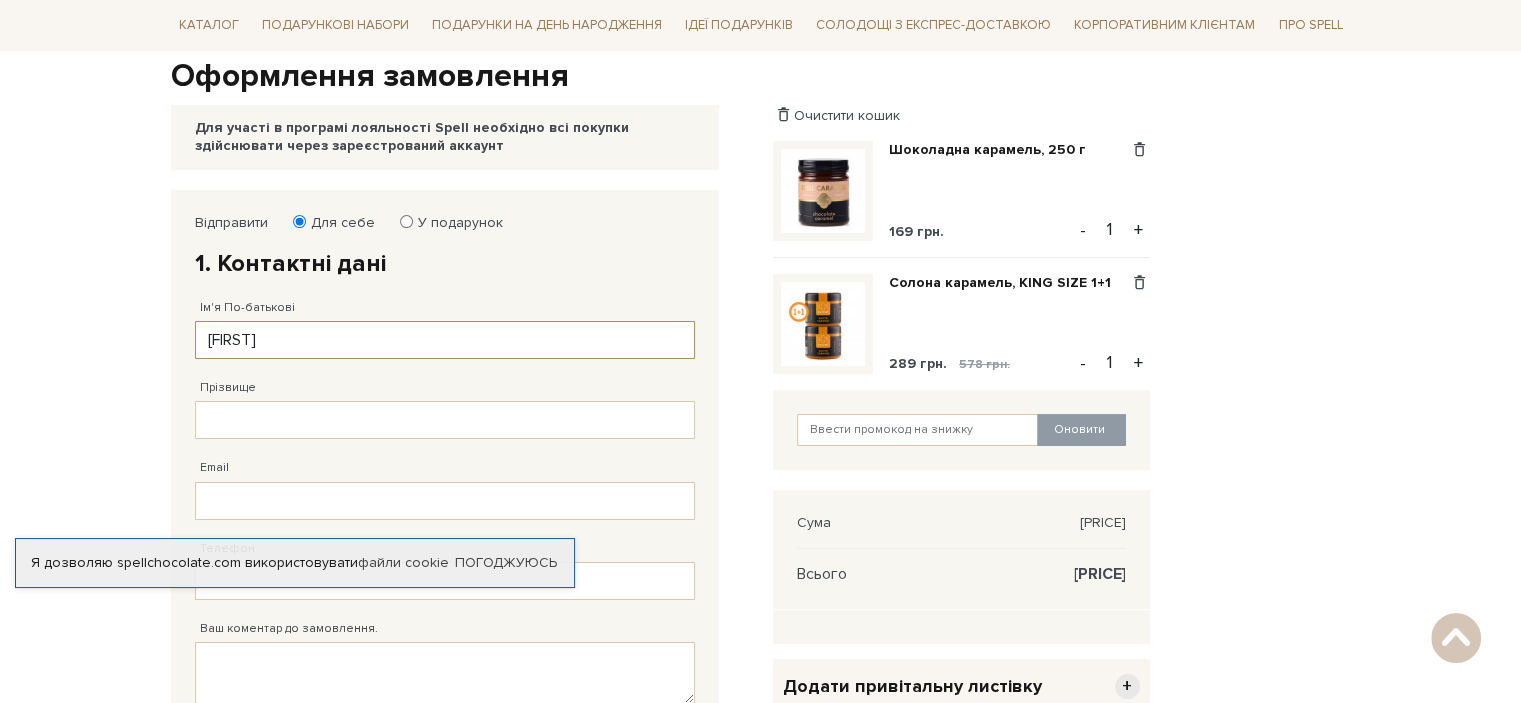 type on "[FIRST]" 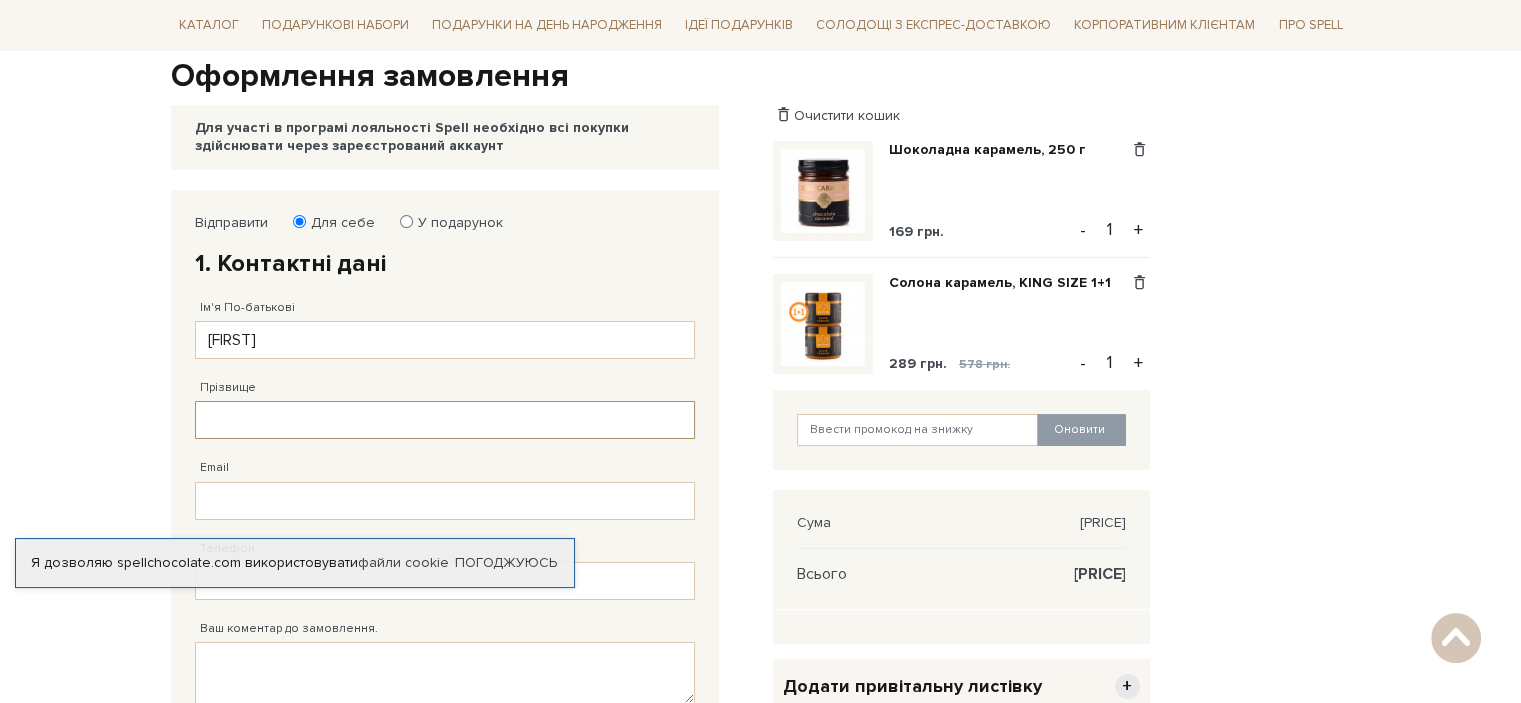 drag, startPoint x: 250, startPoint y: 419, endPoint x: 255, endPoint y: 407, distance: 13 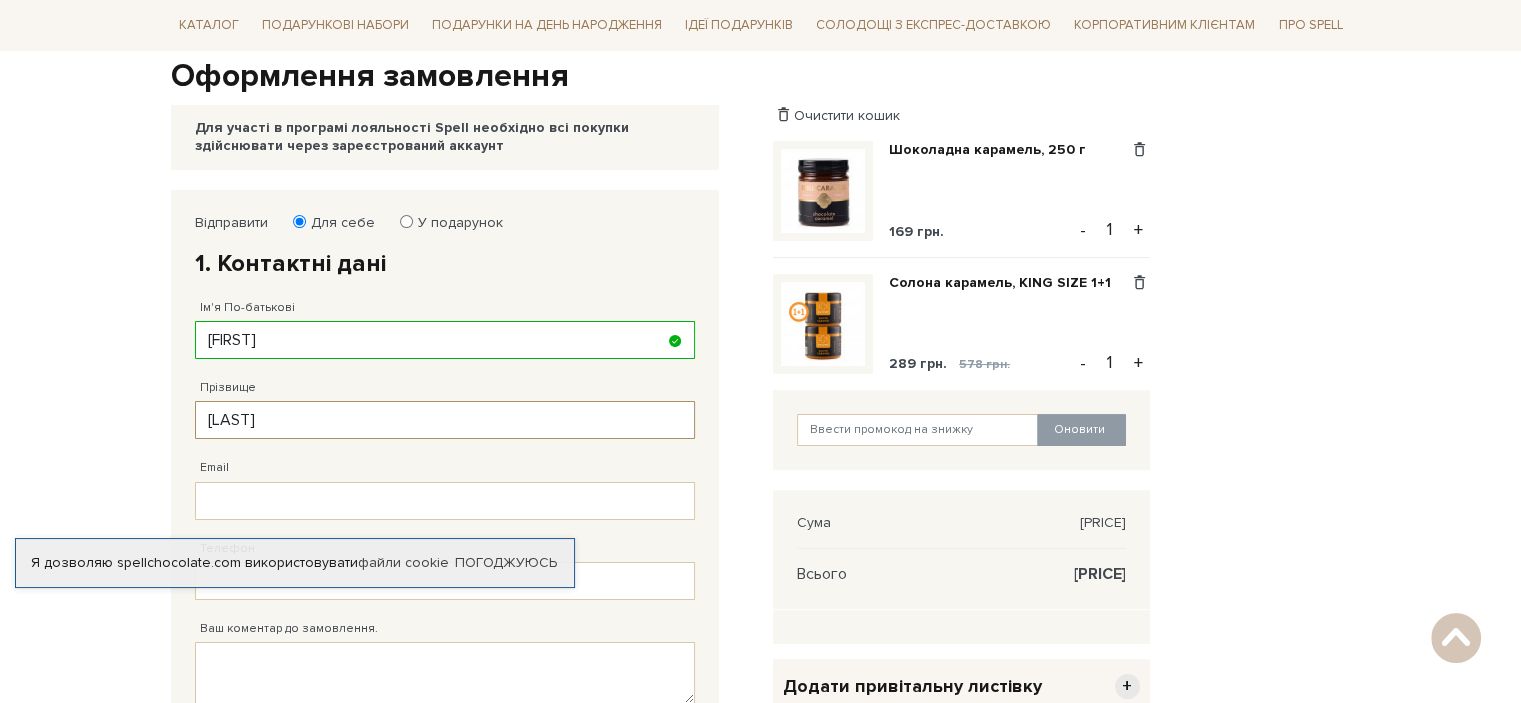 type on "[LAST]" 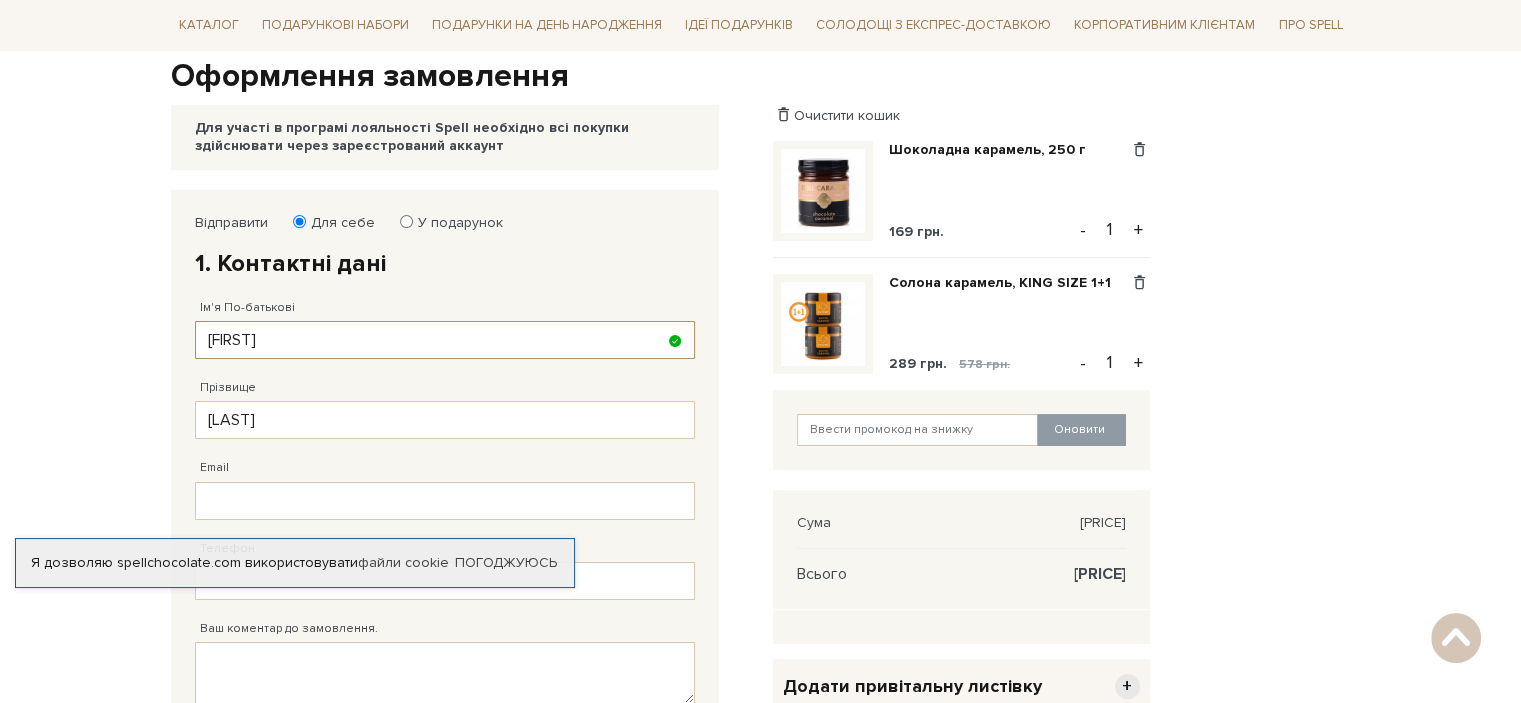 click on "[FIRST]" at bounding box center [445, 340] 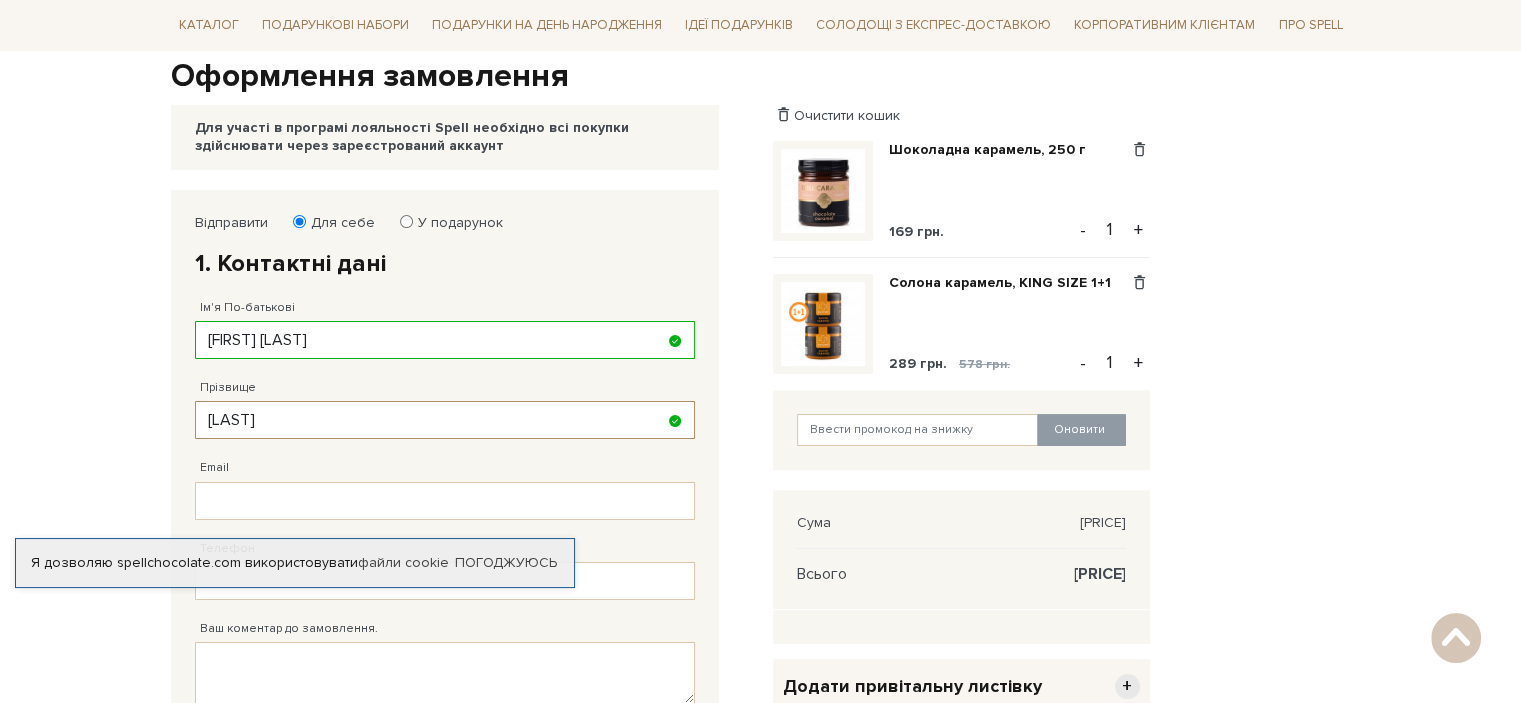 click on "[LAST]" at bounding box center [445, 420] 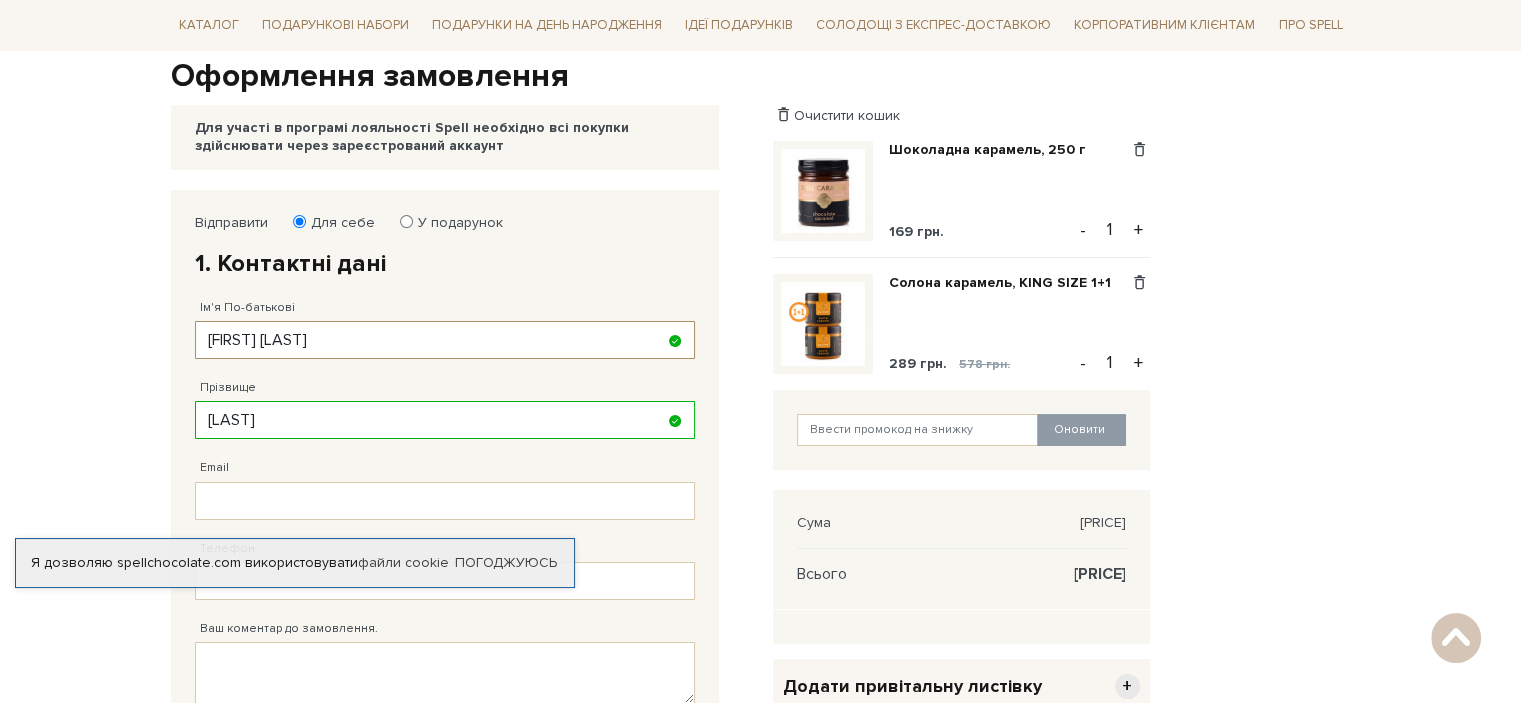 drag, startPoint x: 382, startPoint y: 333, endPoint x: 267, endPoint y: 335, distance: 115.01739 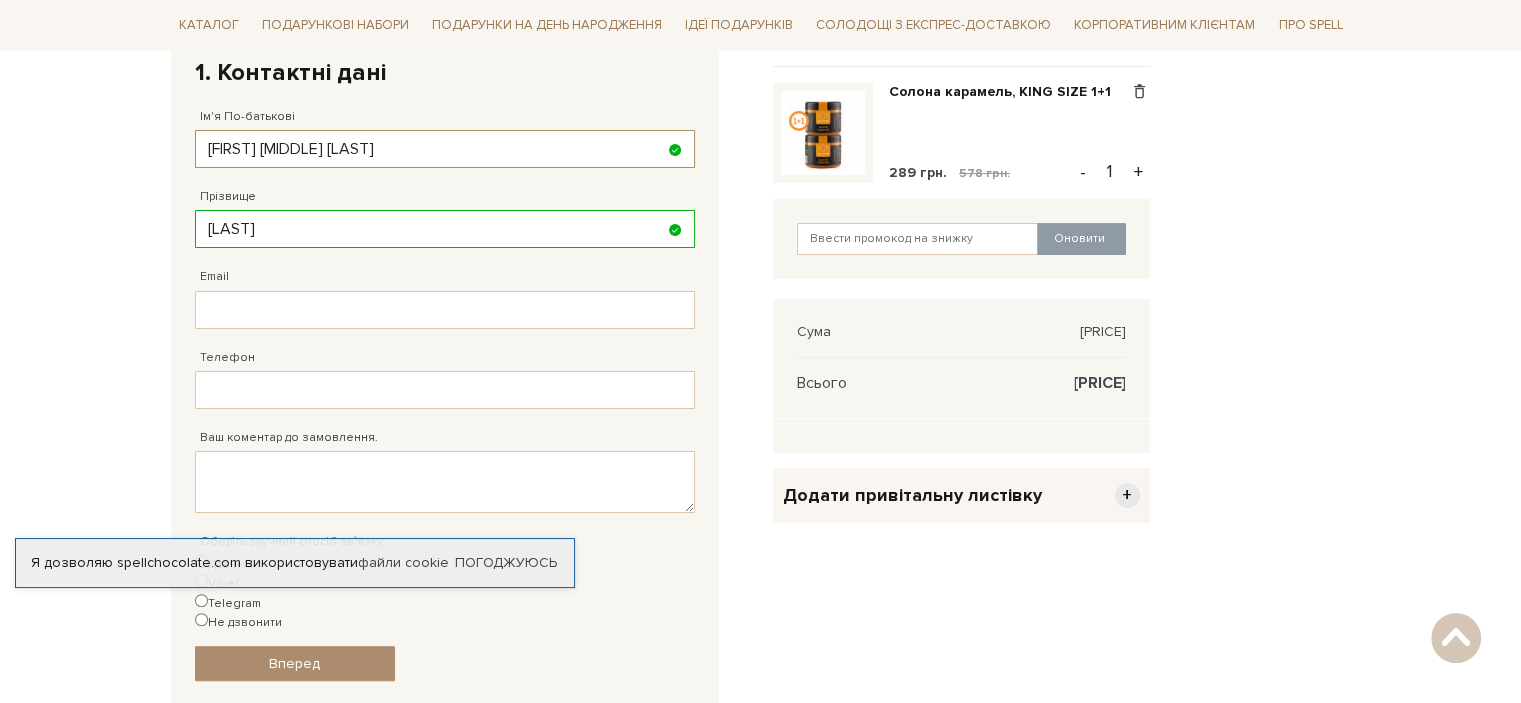 scroll, scrollTop: 400, scrollLeft: 0, axis: vertical 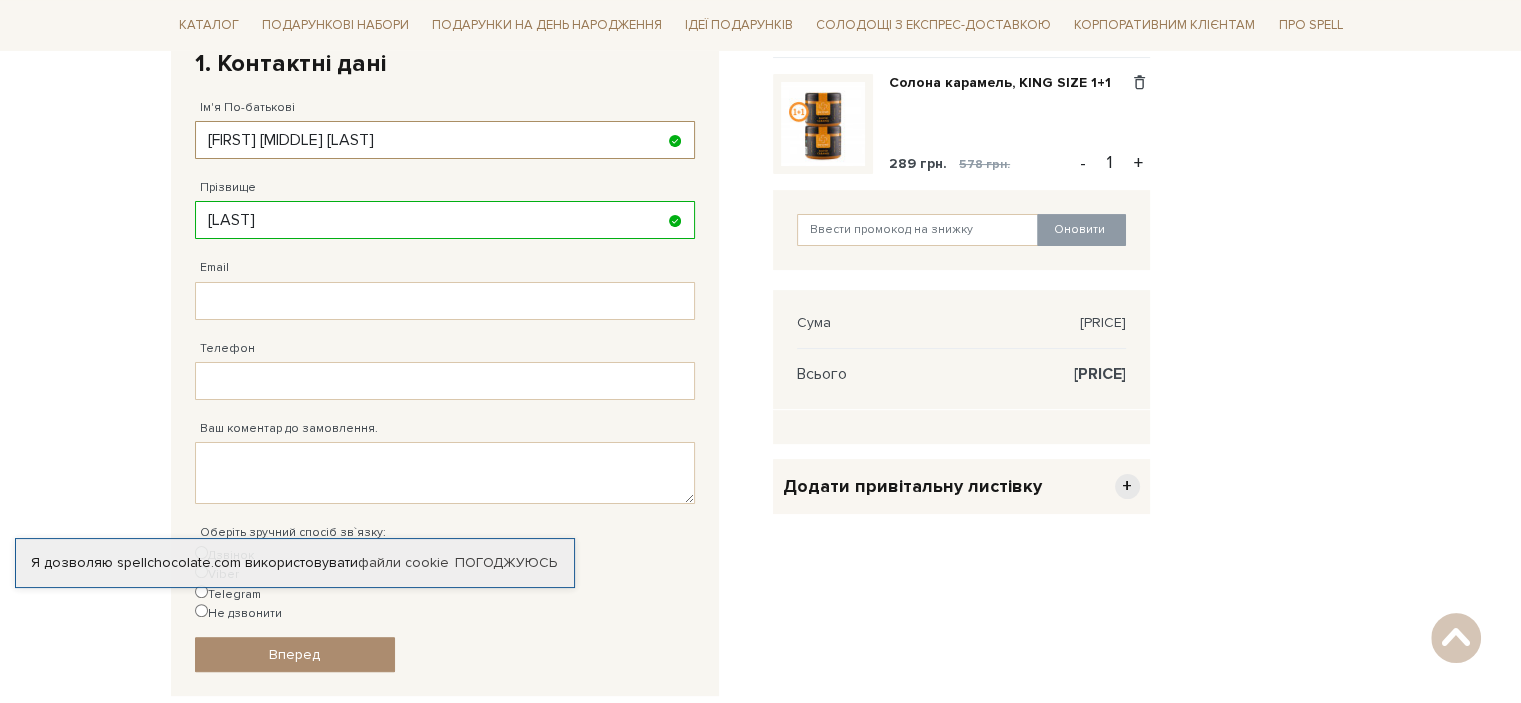 type on "[FIRST] [MIDDLE] [LAST]" 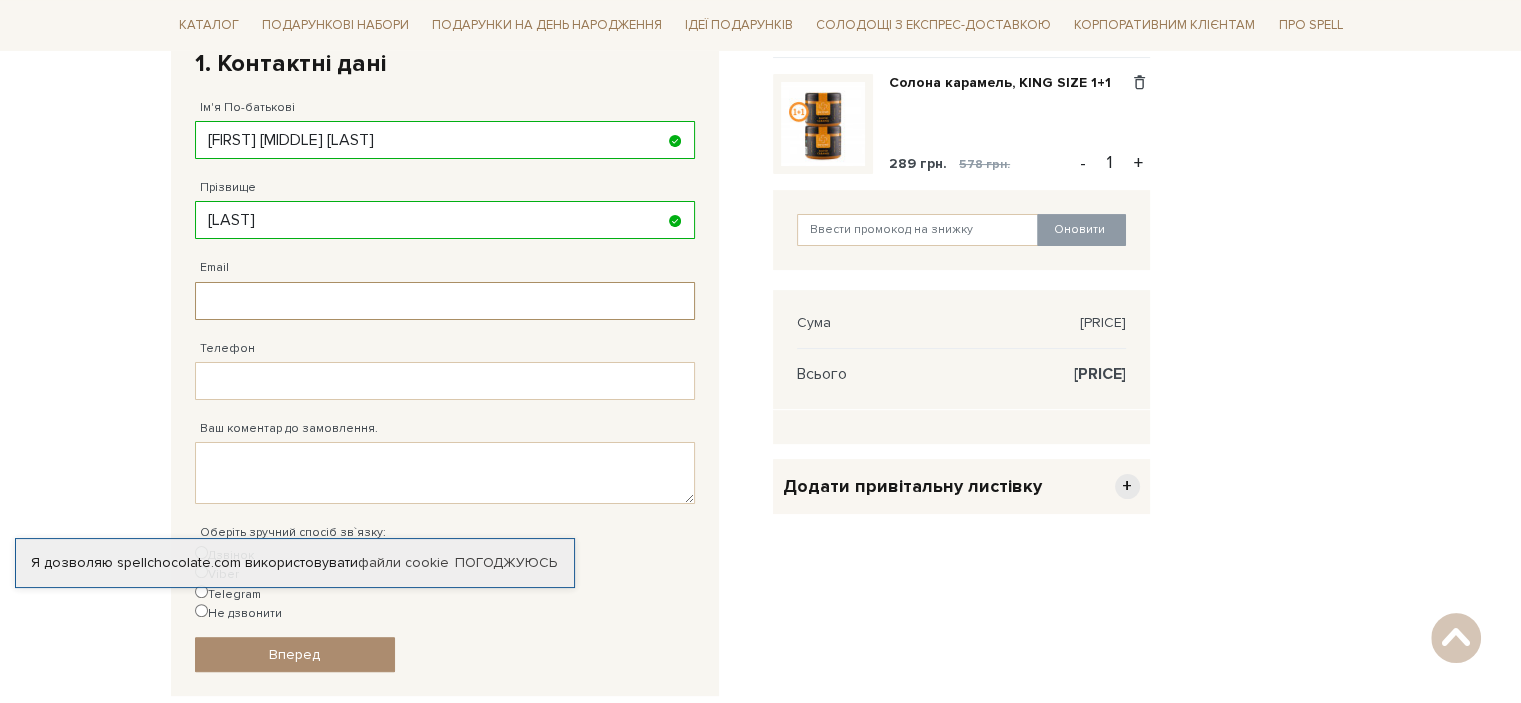 click on "Email" at bounding box center (445, 301) 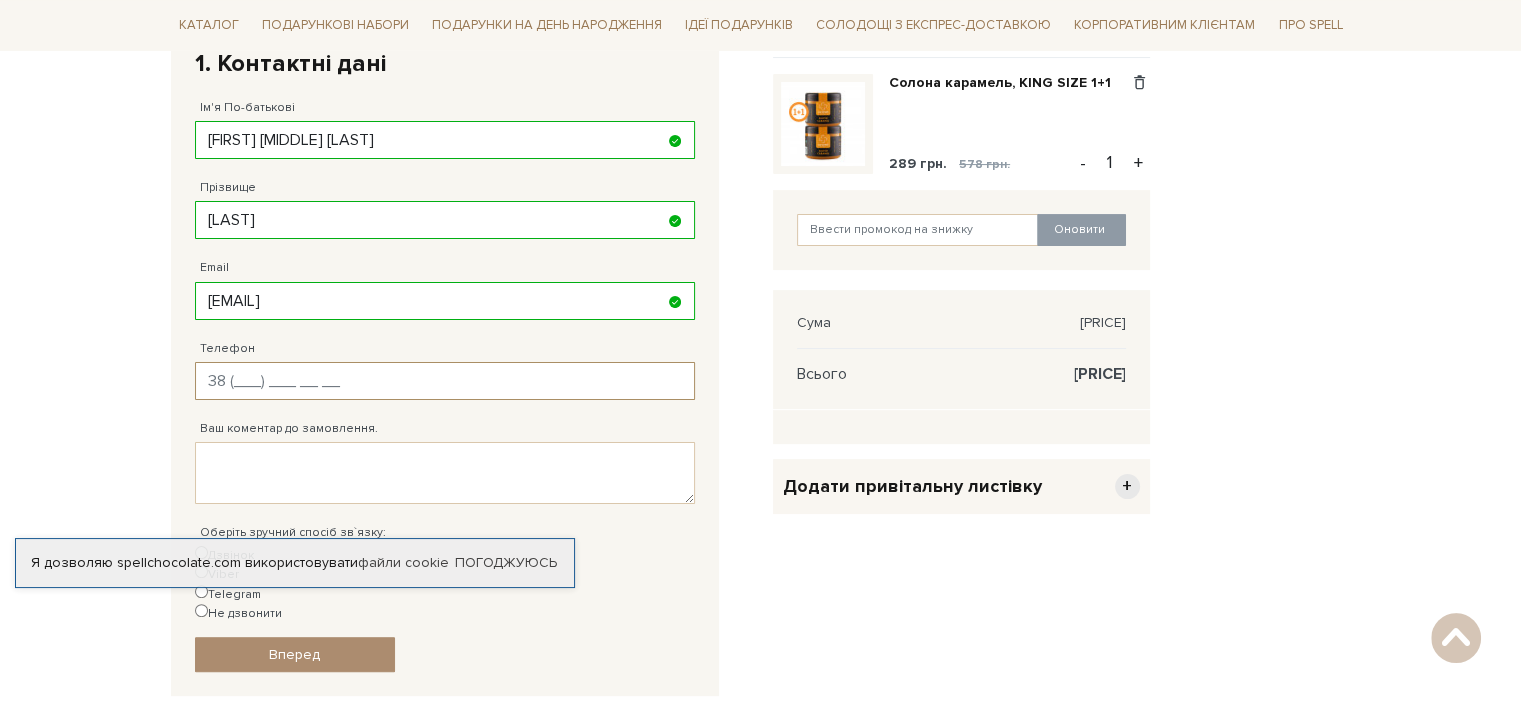 click on "Телефон" at bounding box center (445, 381) 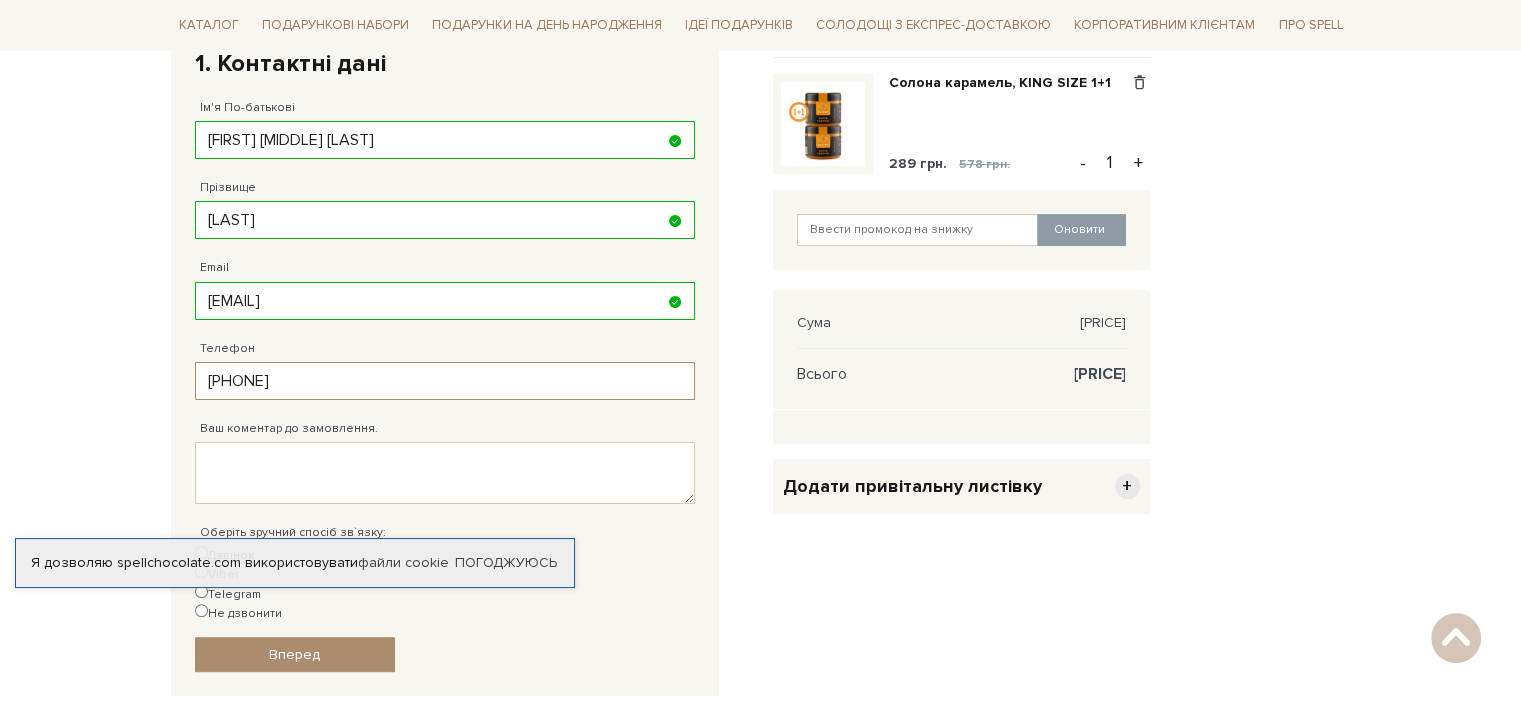 type on "[PHONE]" 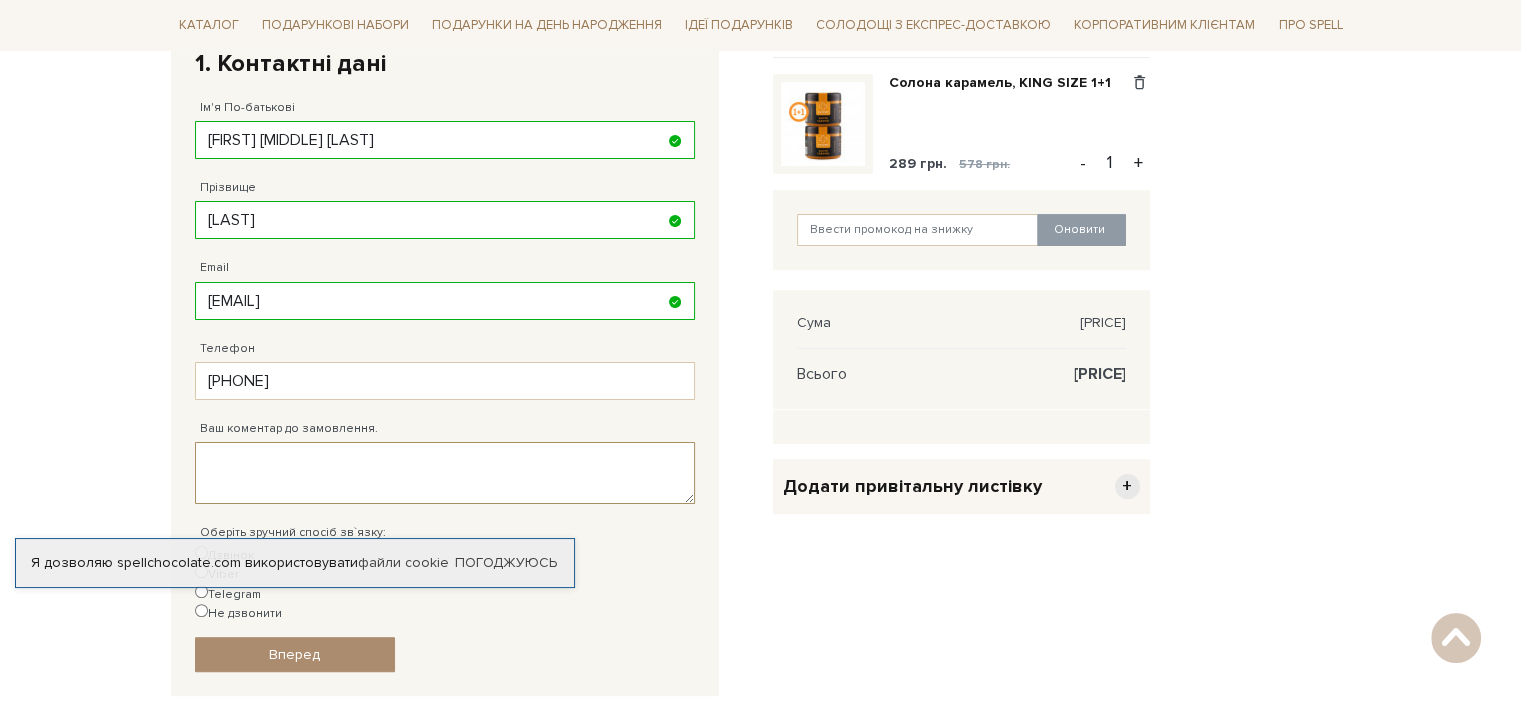 click on "Ваш коментар до замовлення." at bounding box center (445, 473) 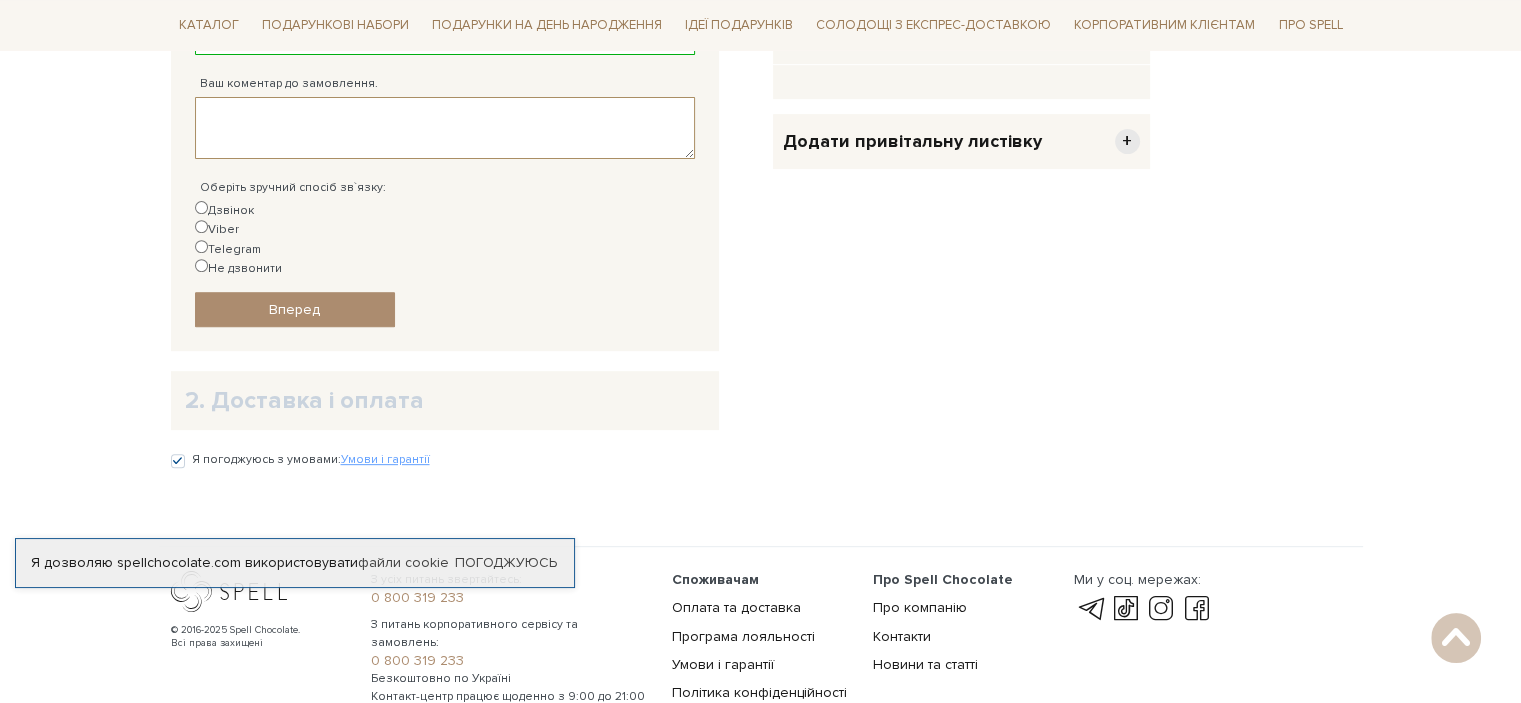 scroll, scrollTop: 800, scrollLeft: 0, axis: vertical 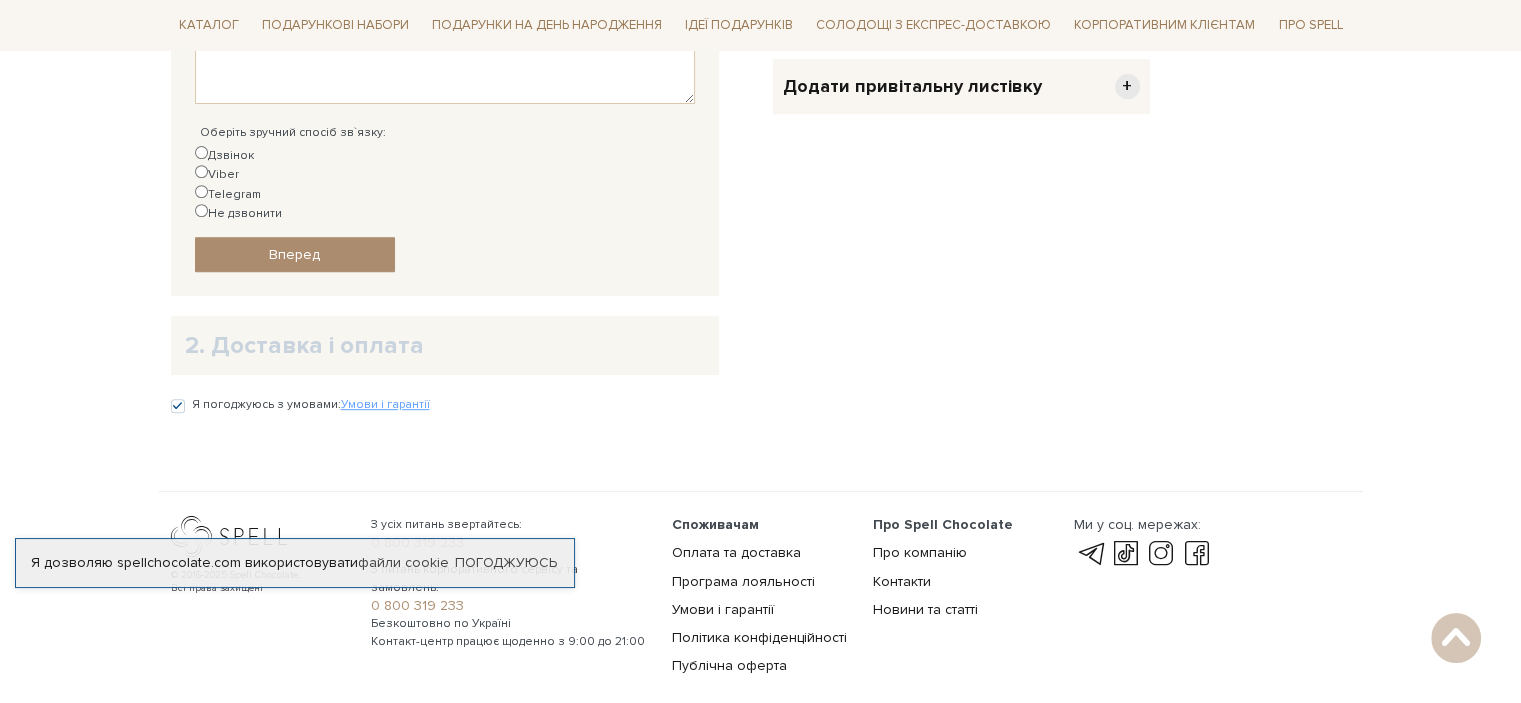 click on "Не дзвонити" at bounding box center (238, 213) 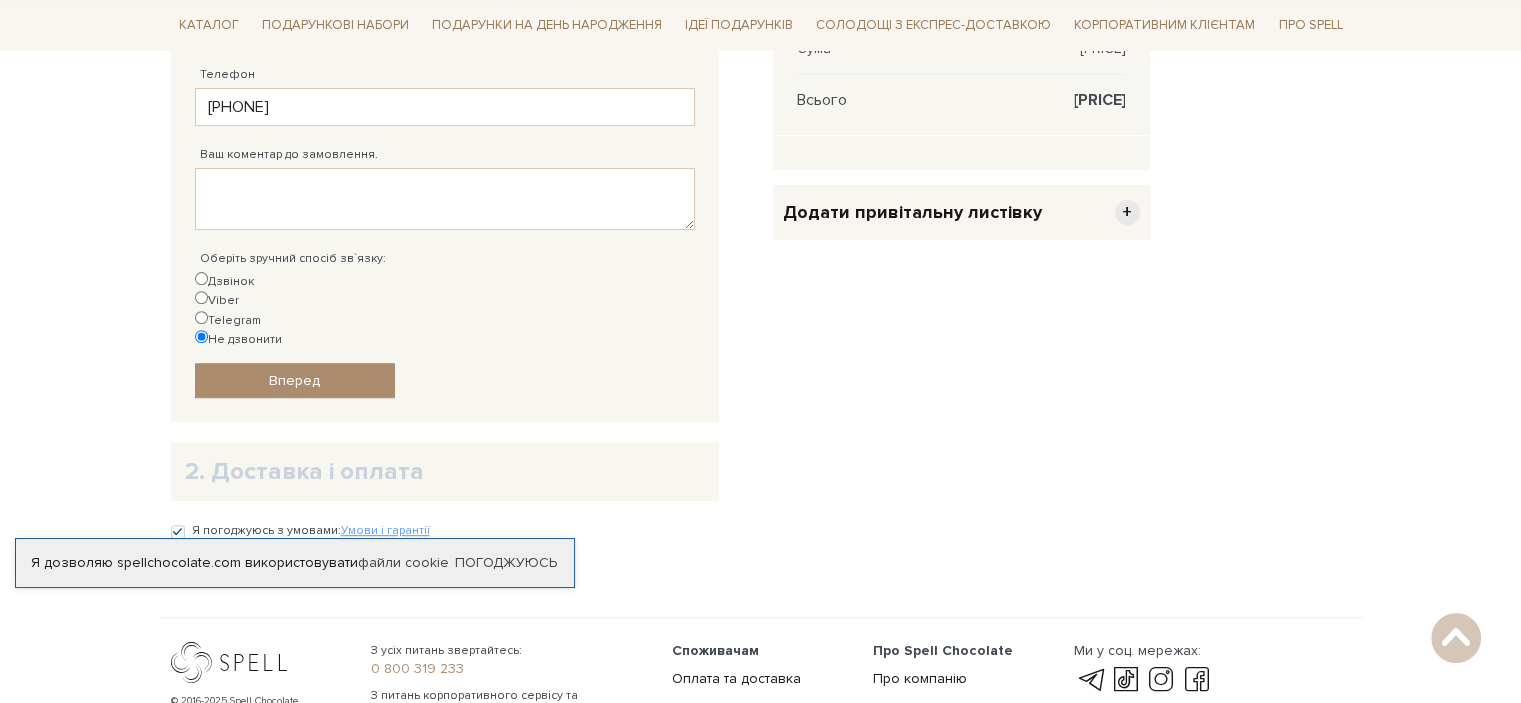 scroll, scrollTop: 700, scrollLeft: 0, axis: vertical 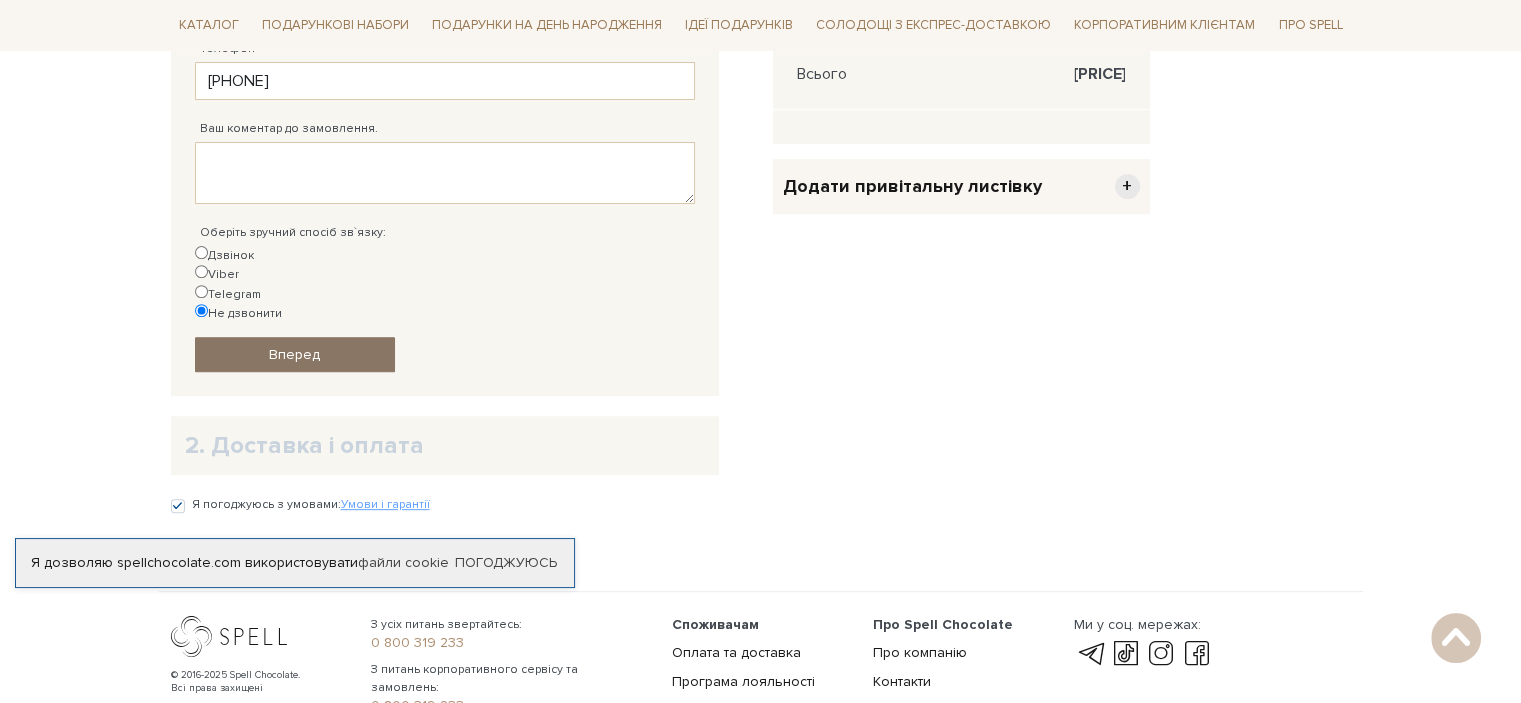 click on "Вперед" at bounding box center [295, 354] 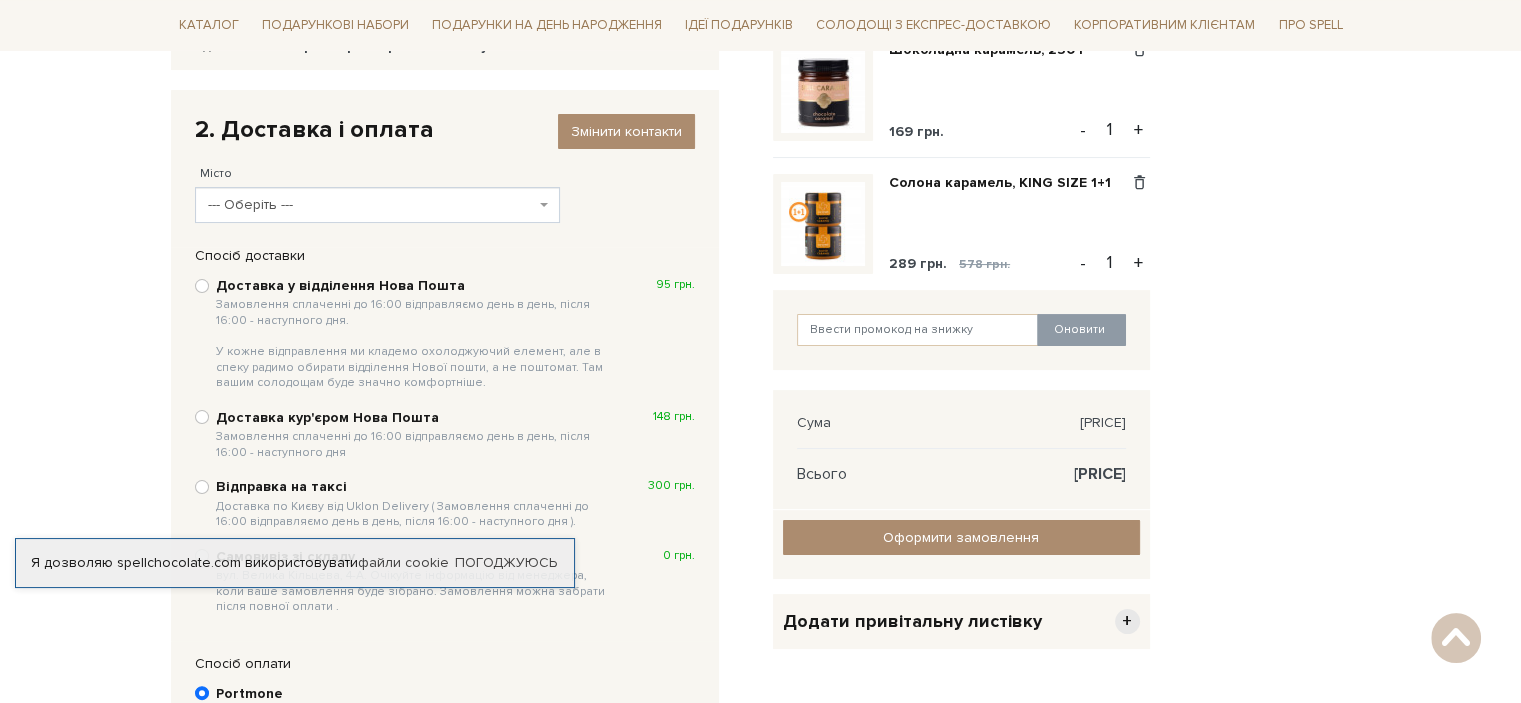 scroll, scrollTop: 289, scrollLeft: 0, axis: vertical 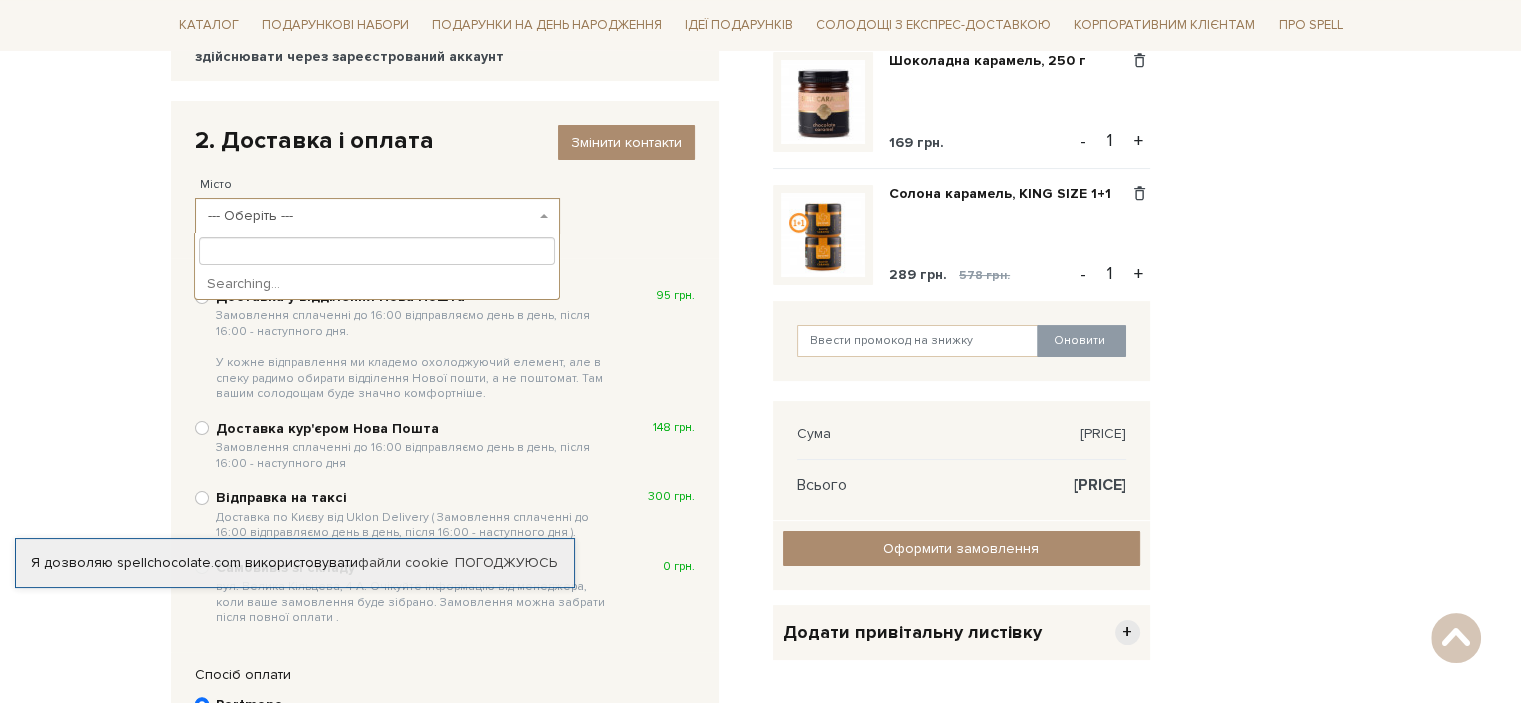 click on "--- Оберіть ---" at bounding box center (371, 216) 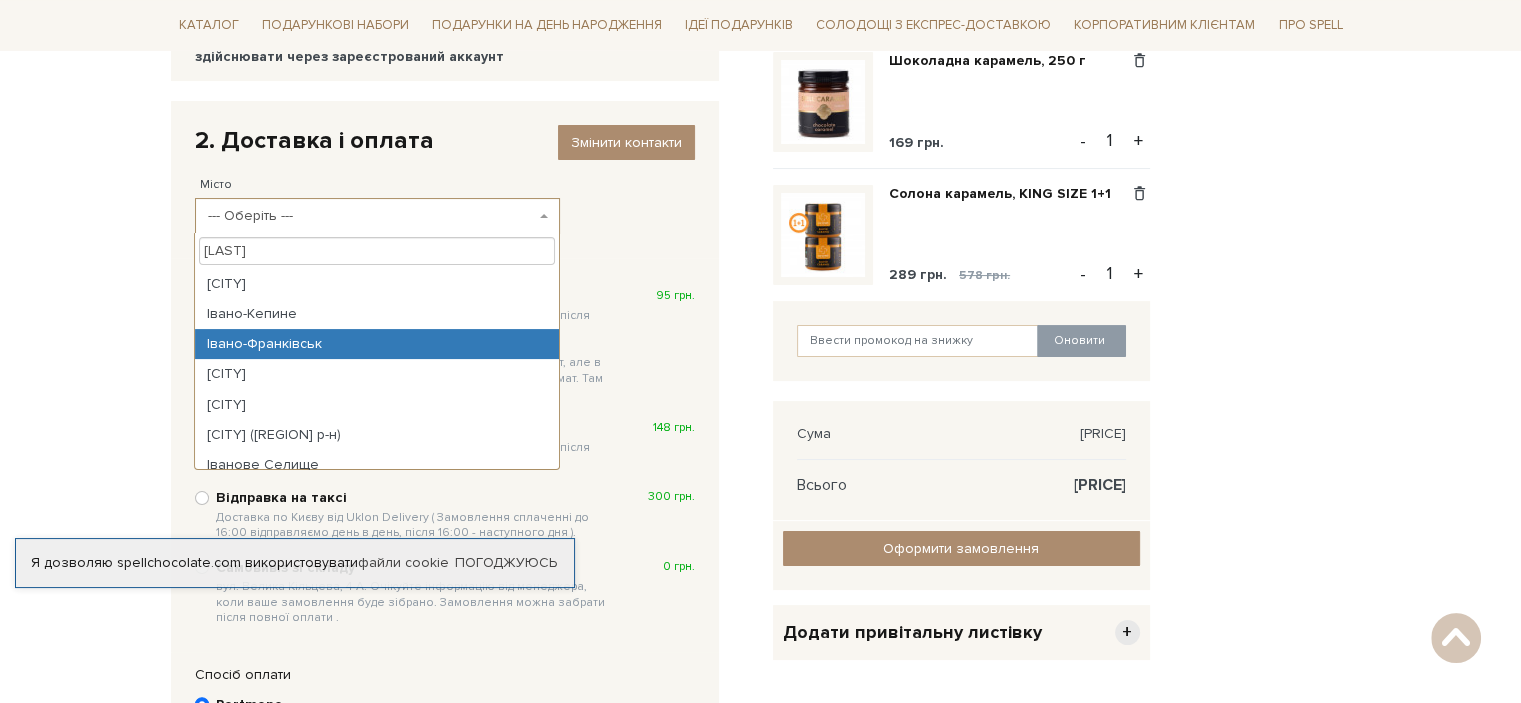 type on "[LAST]" 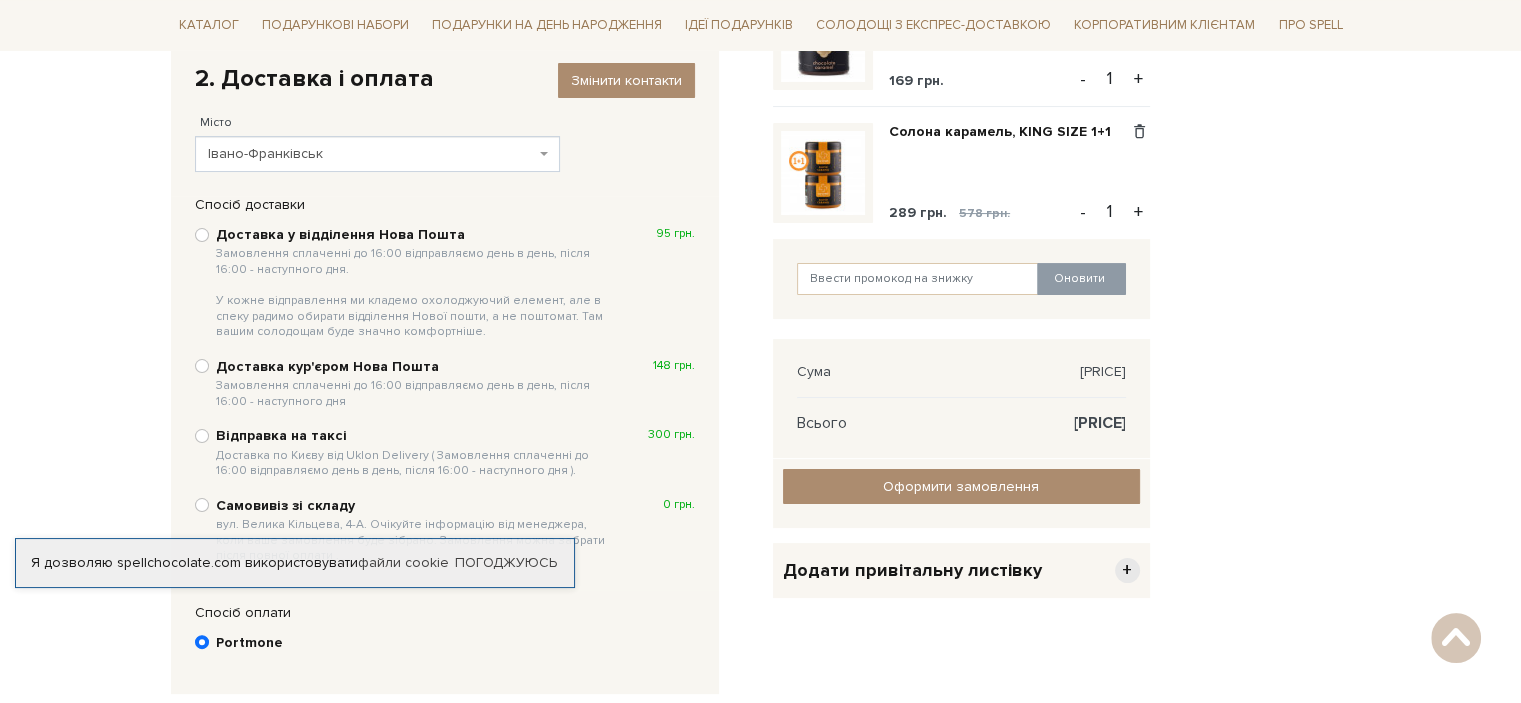 scroll, scrollTop: 389, scrollLeft: 0, axis: vertical 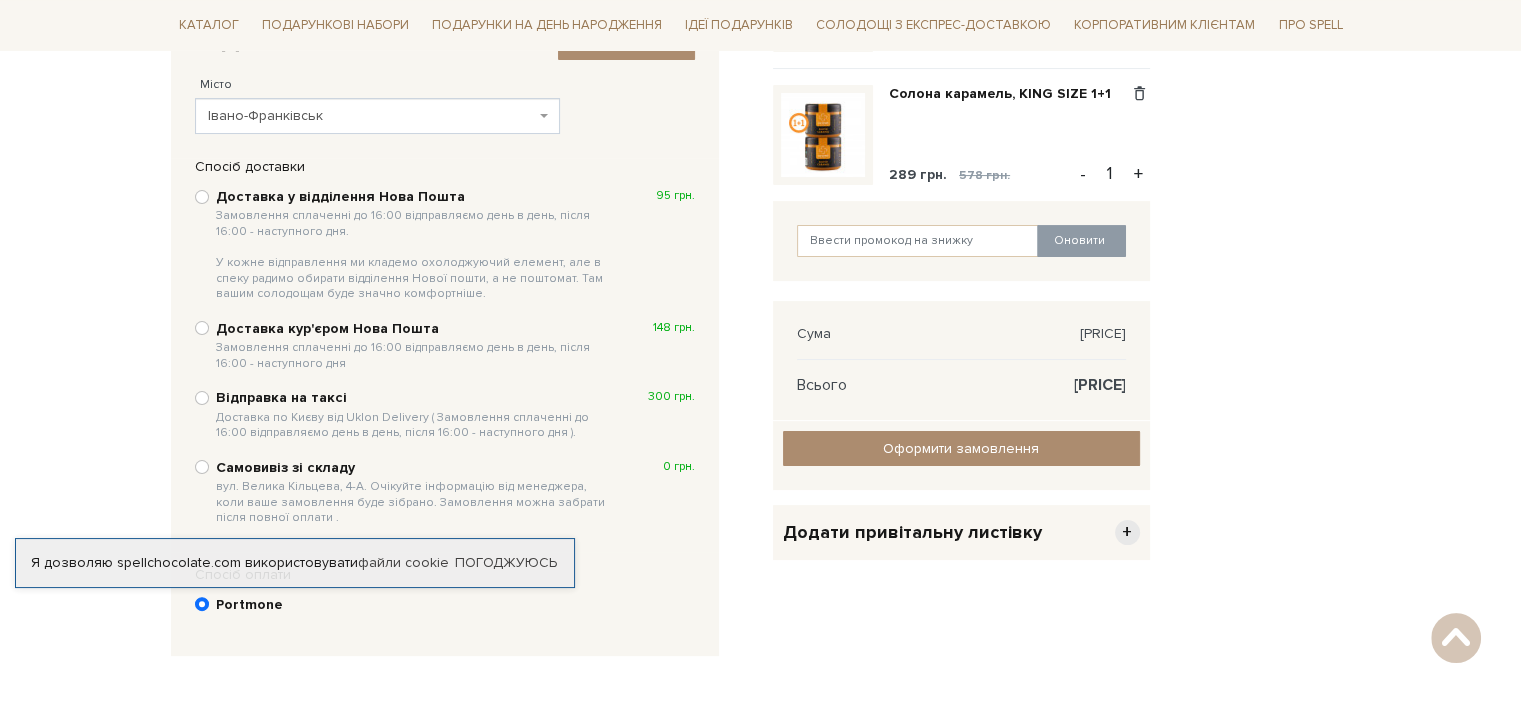 click on "Доставка у відділення Нова Пошта                                                                             Замовлення сплаченні до 16:00 відправляємо день в день, після 16:00 - наступного дня.
У кожне відправлення ми кладемо охолоджуючий елемент, але в спеку радимо обирати відділення Нової пошти, а не поштомат. Там вашим солодощам буде значно комфортніше." at bounding box center [415, 245] 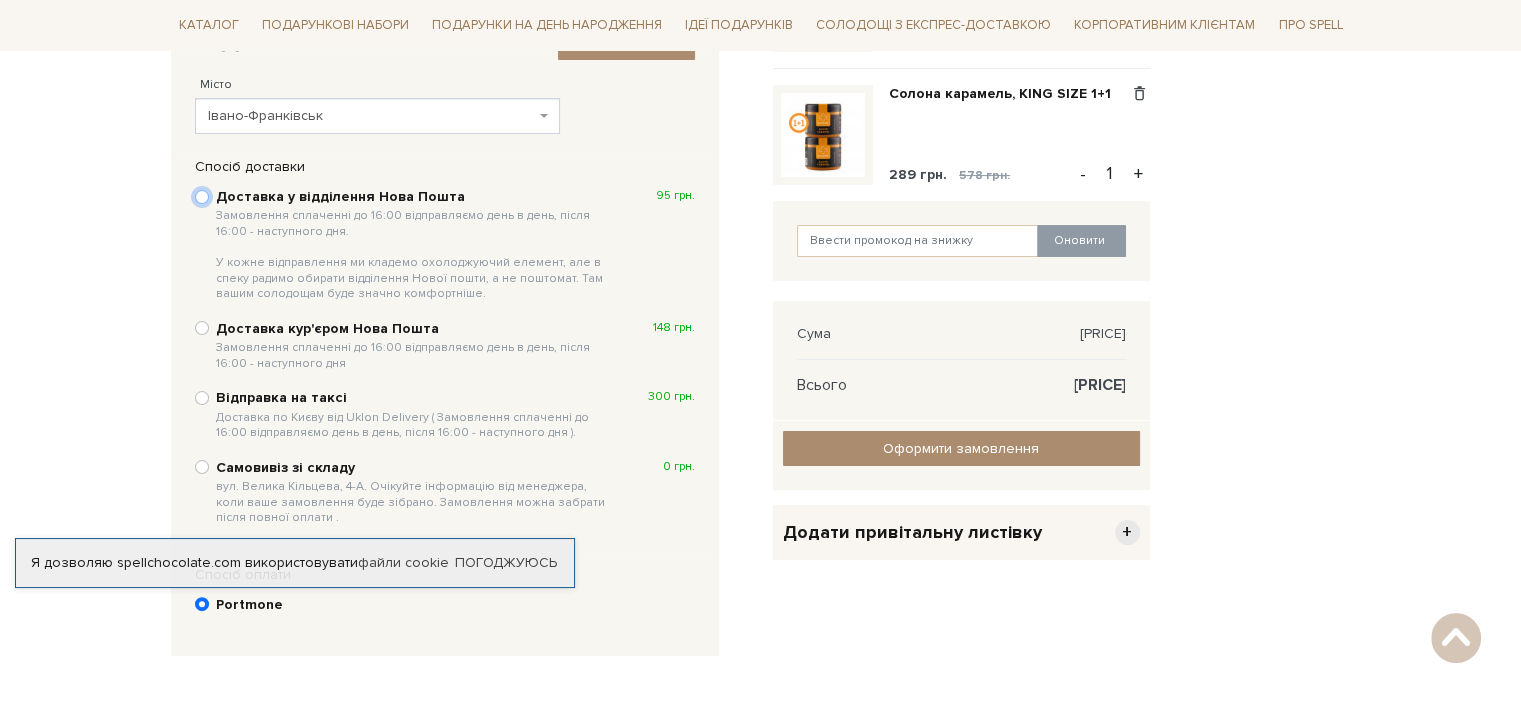 click on "Доставка у відділення Нова Пошта                                                                             Замовлення сплаченні до 16:00 відправляємо день в день, після 16:00 - наступного дня.
У кожне відправлення ми кладемо охолоджуючий елемент, але в спеку радимо обирати відділення Нової пошти, а не поштомат. Там вашим солодощам буде значно комфортніше.
95 грн." at bounding box center (202, 197) 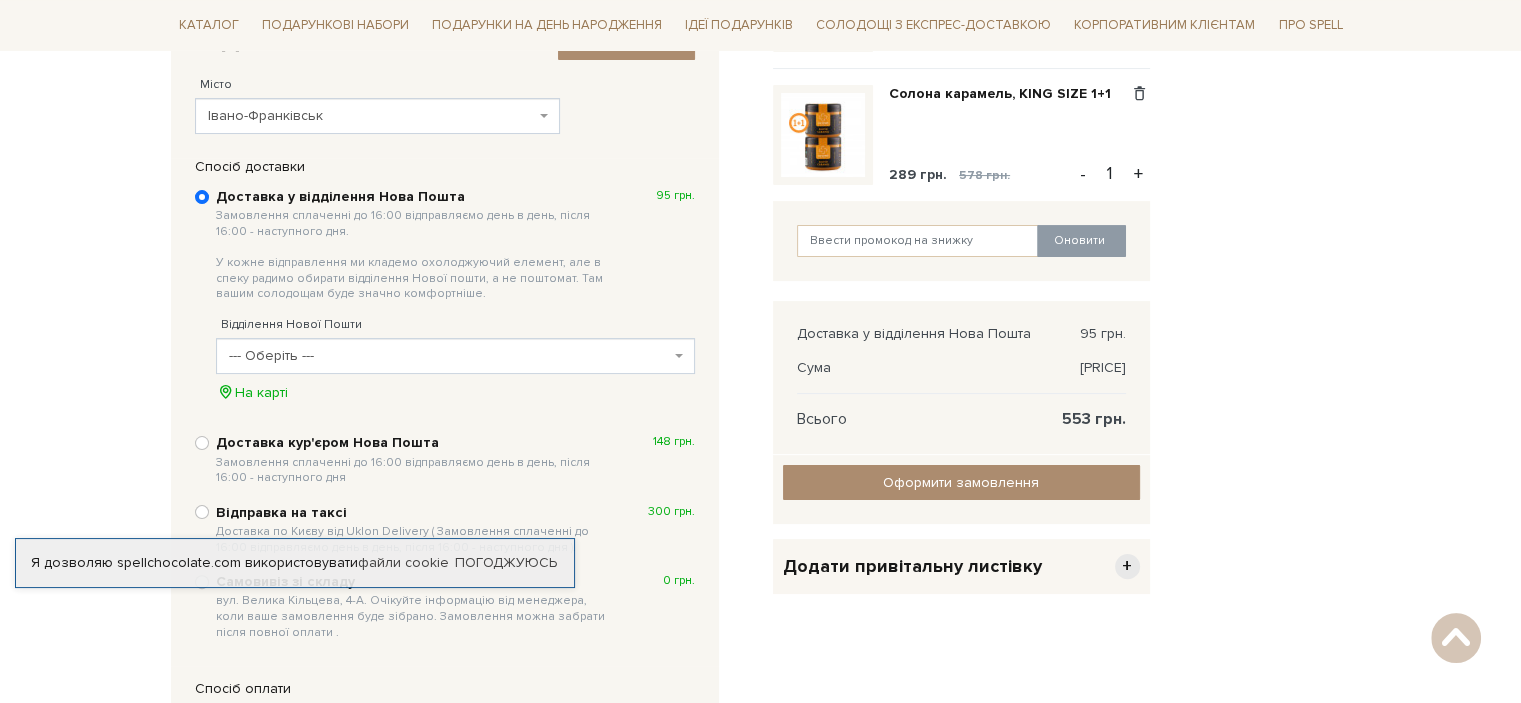 click on "--- Оберіть ---" at bounding box center (449, 356) 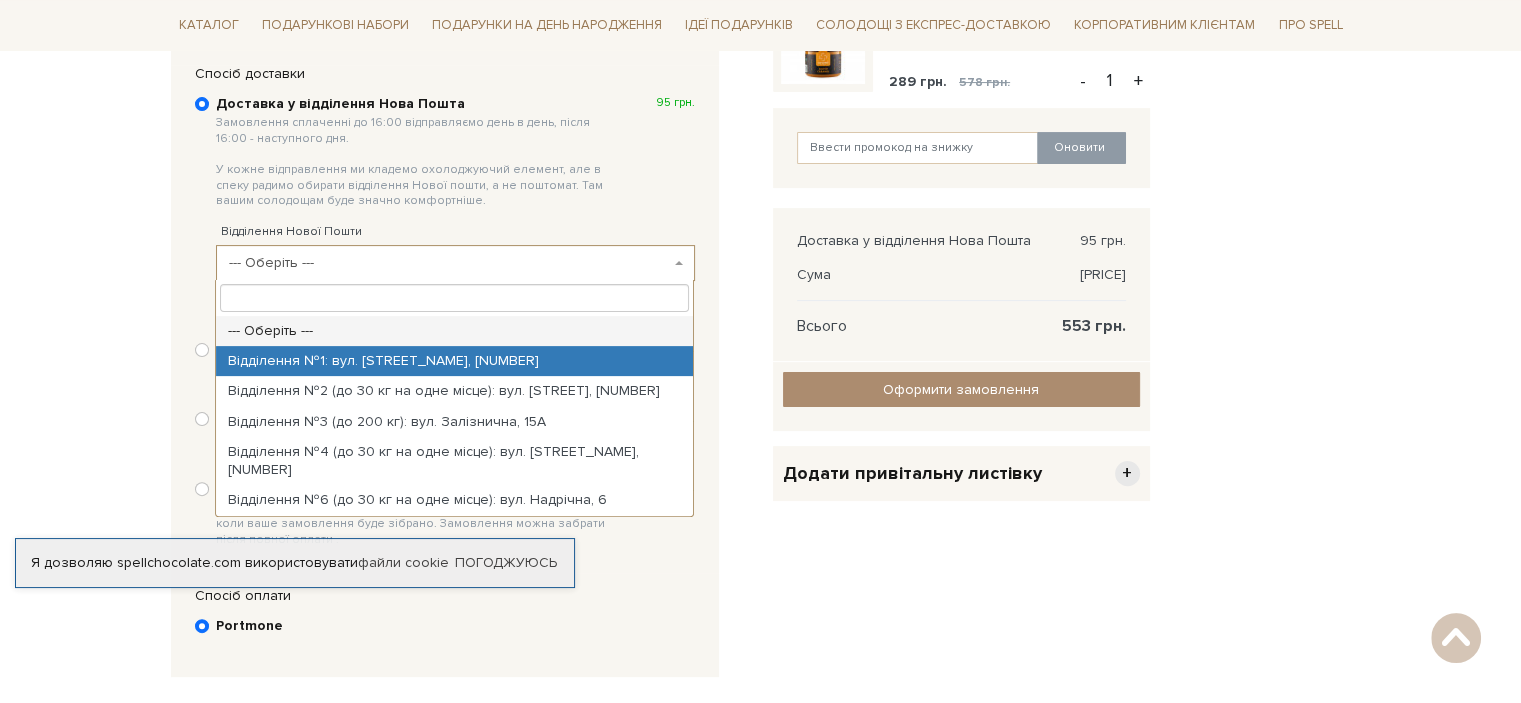 scroll, scrollTop: 589, scrollLeft: 0, axis: vertical 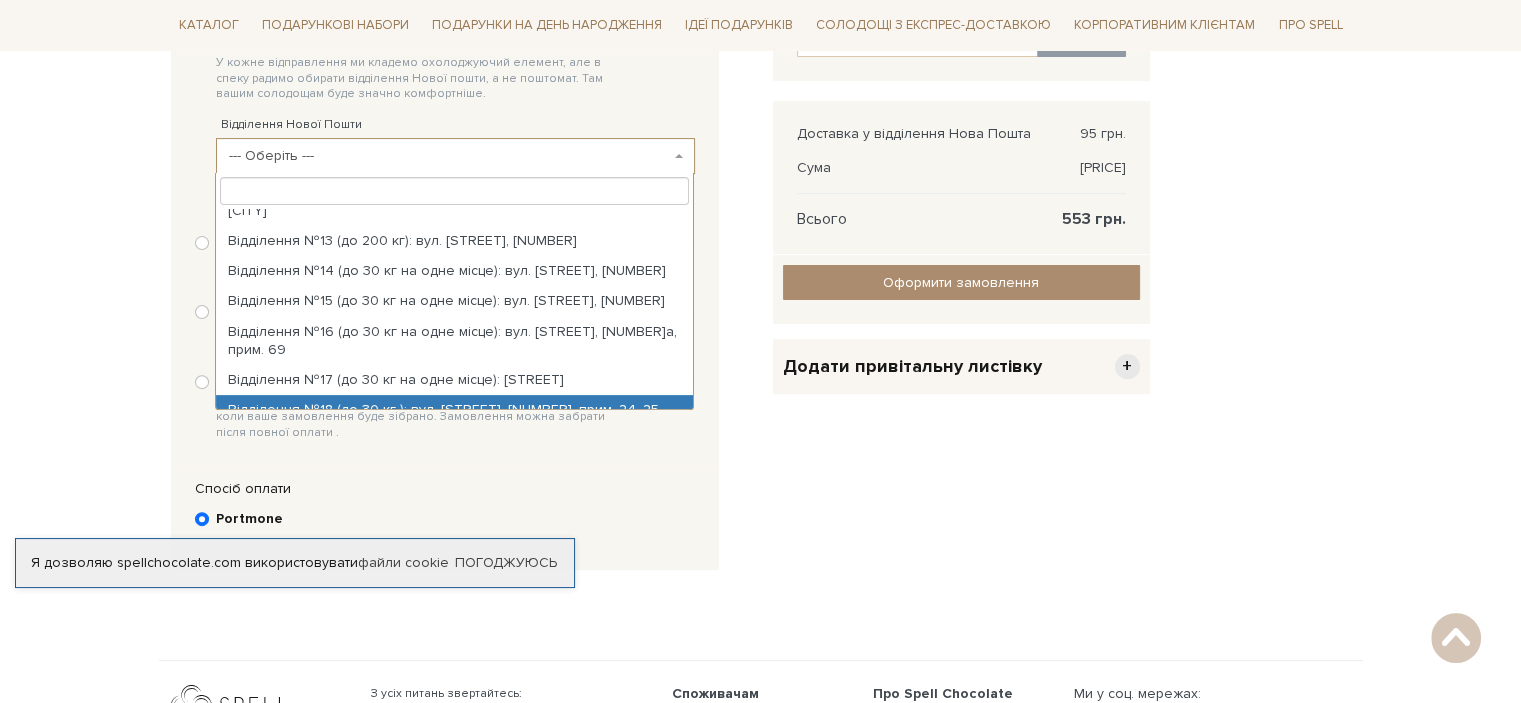 select on "Відділення №18 (до 30 кг ): вул. [STREET], [NUMBER], прим. 24, 25, 26" 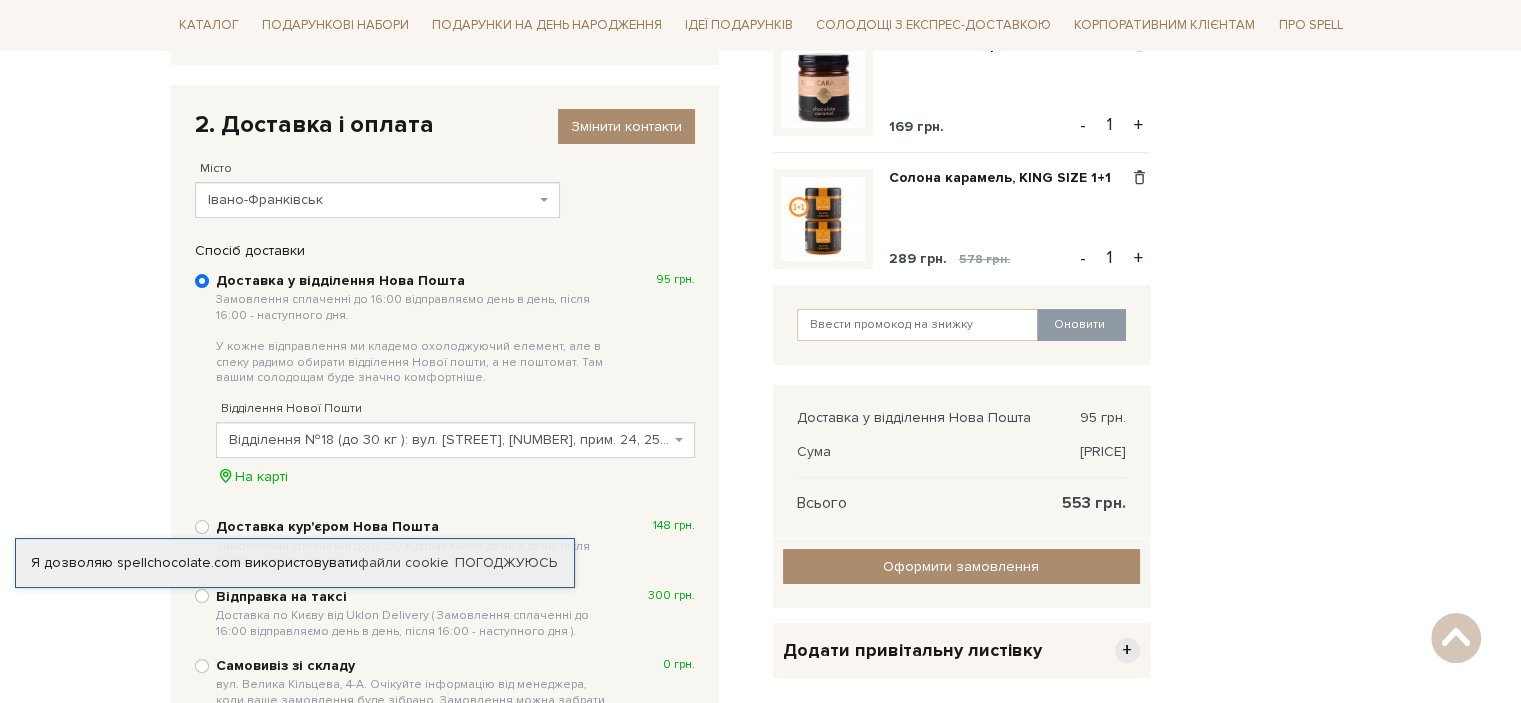 scroll, scrollTop: 300, scrollLeft: 0, axis: vertical 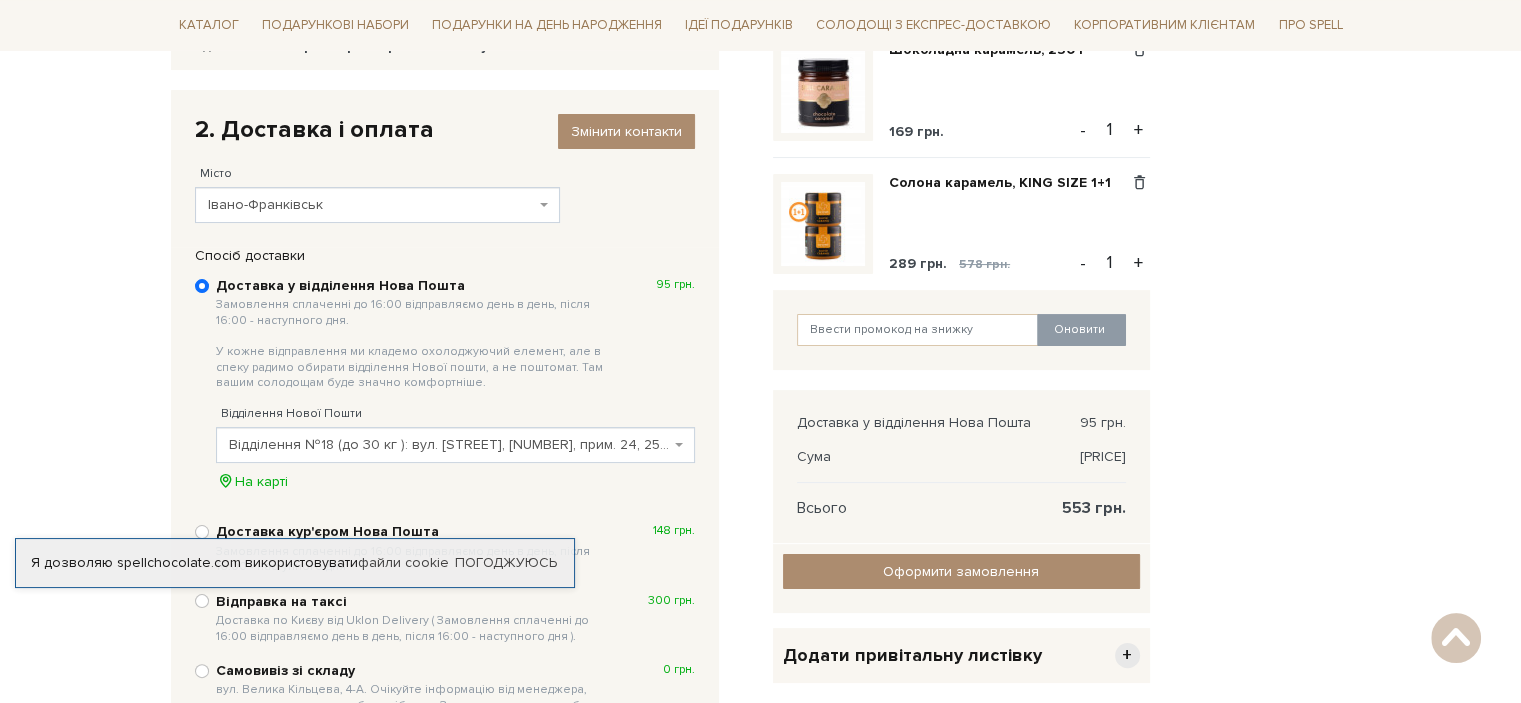 drag, startPoint x: 109, startPoint y: 401, endPoint x: 132, endPoint y: 395, distance: 23.769728 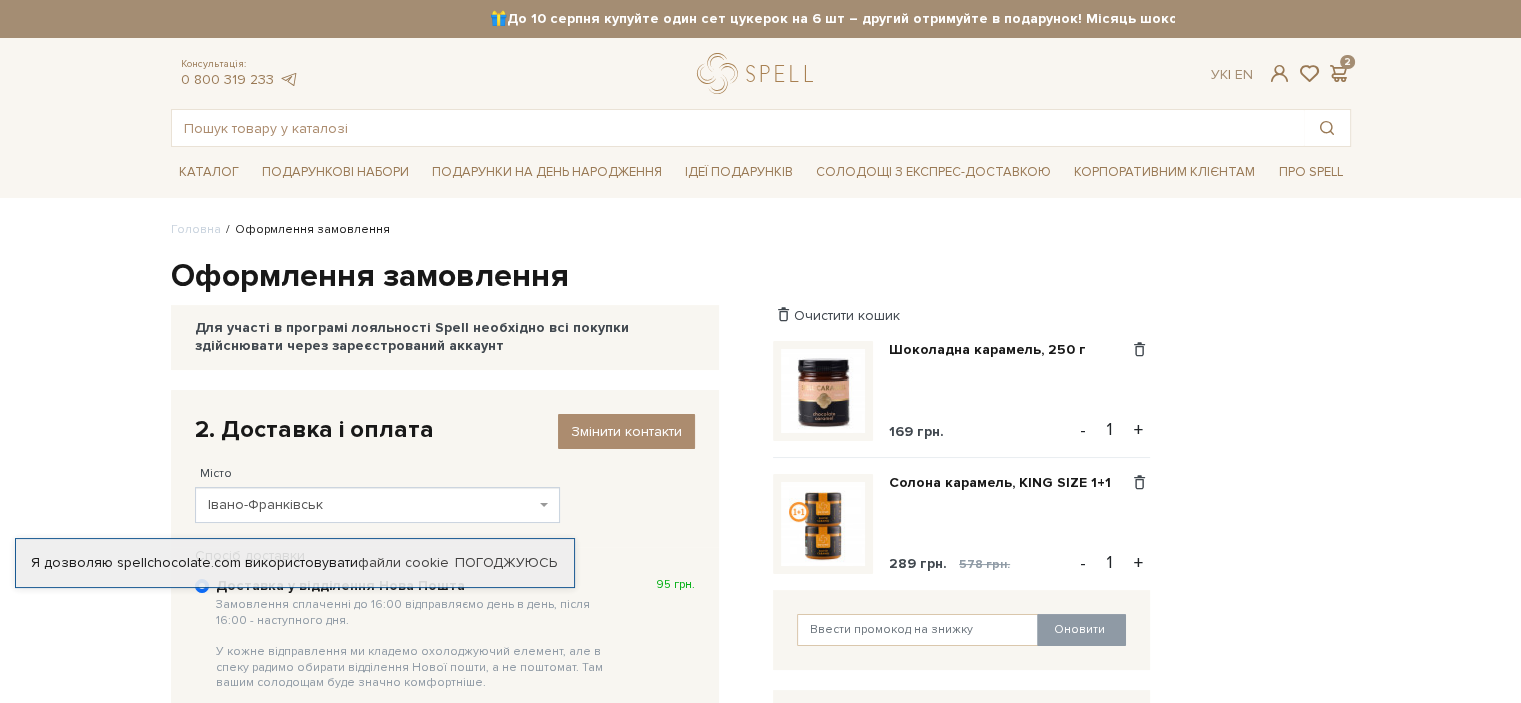 scroll, scrollTop: 0, scrollLeft: 0, axis: both 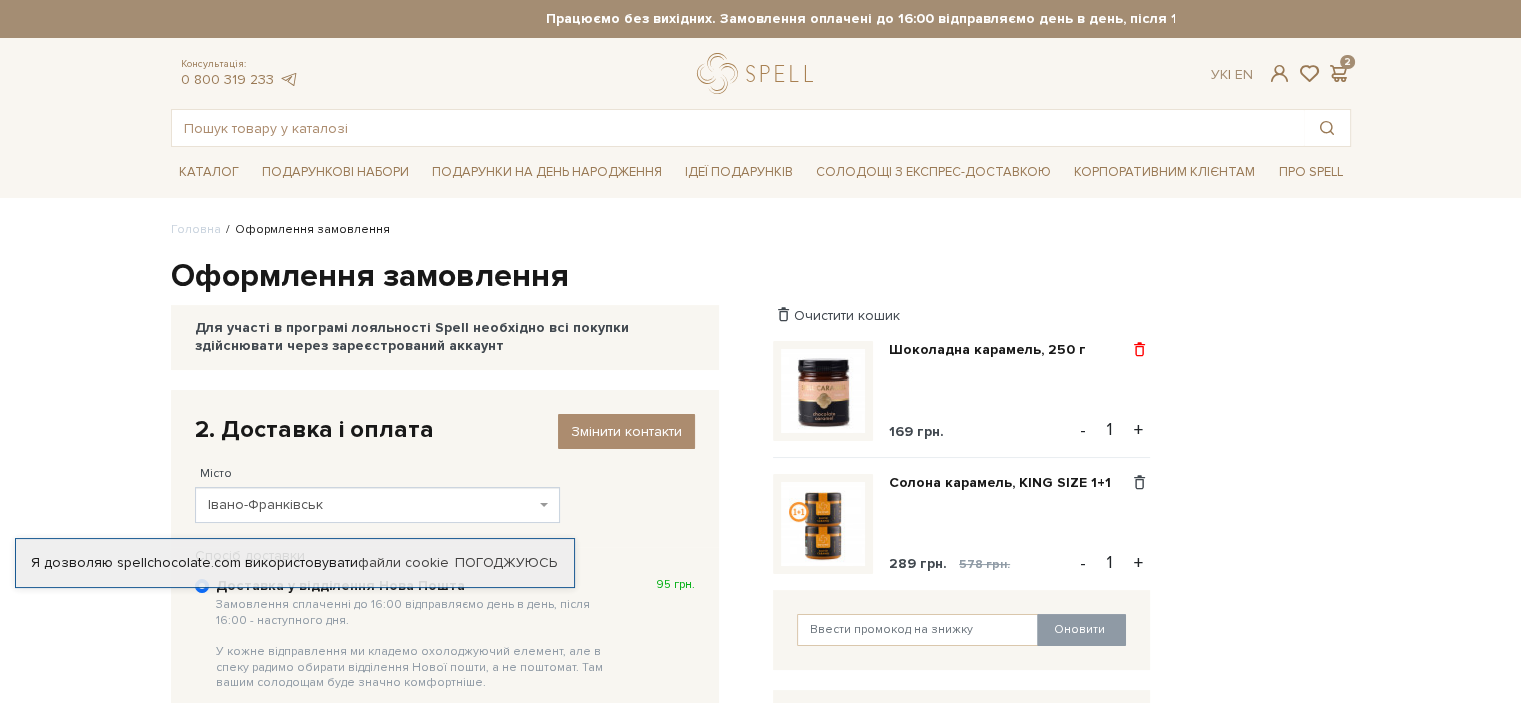 click at bounding box center [1139, 350] 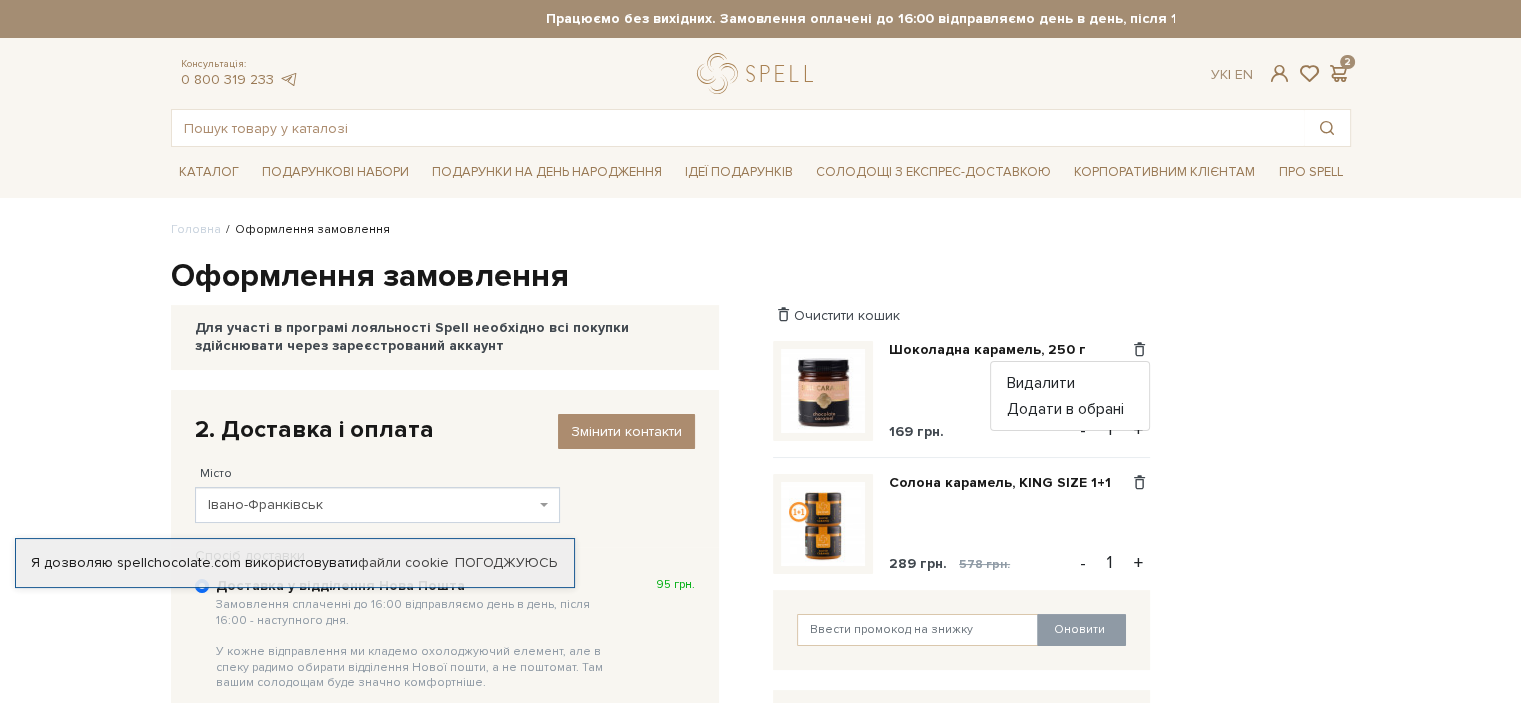 click on "Оформлення замовлення
Для участі в програмі лояльності Spell необхідно всі покупки здійснювати через зареєстрований аккаунт
0 Step 1
Відправити
Для себе
У подарунок
1. Контактні дані
Ім'я По-батькові" at bounding box center [761, 718] 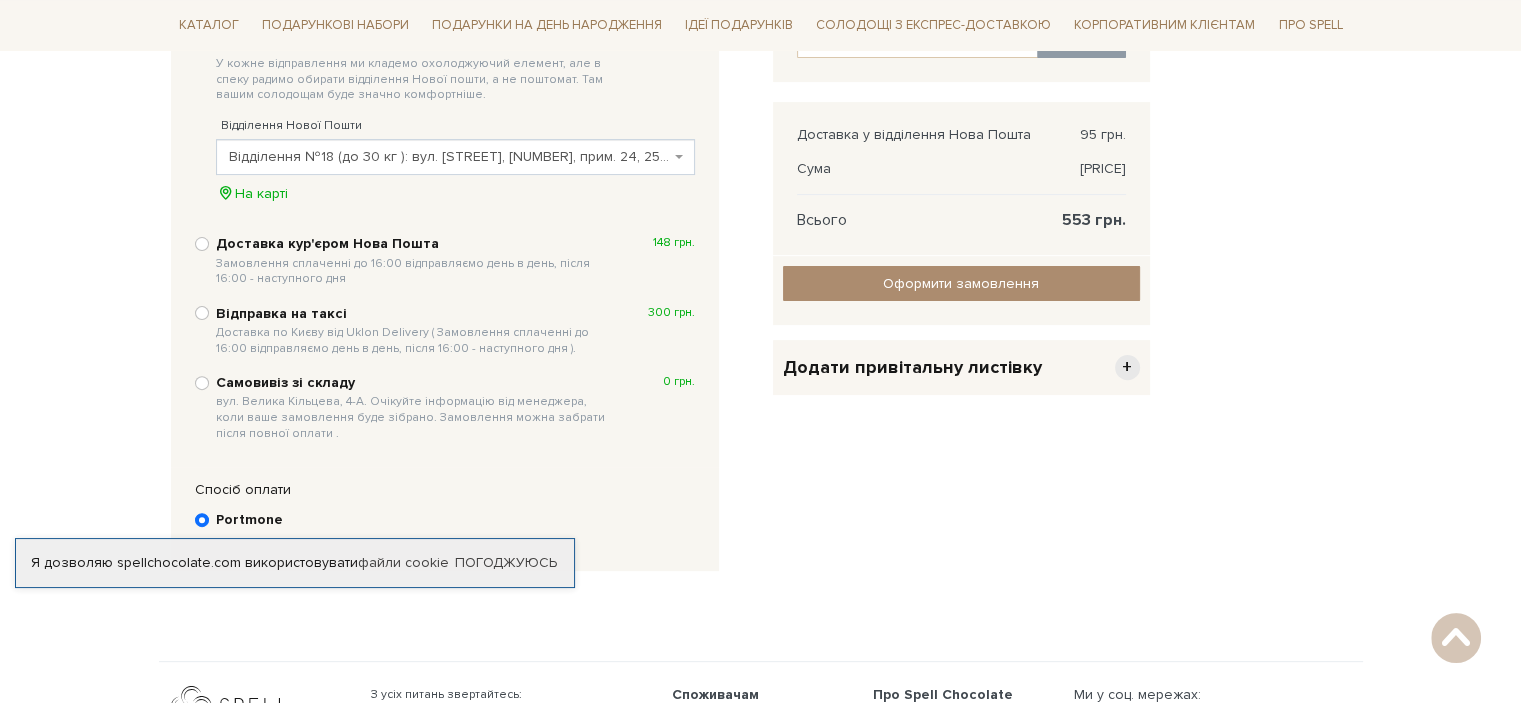 scroll, scrollTop: 600, scrollLeft: 0, axis: vertical 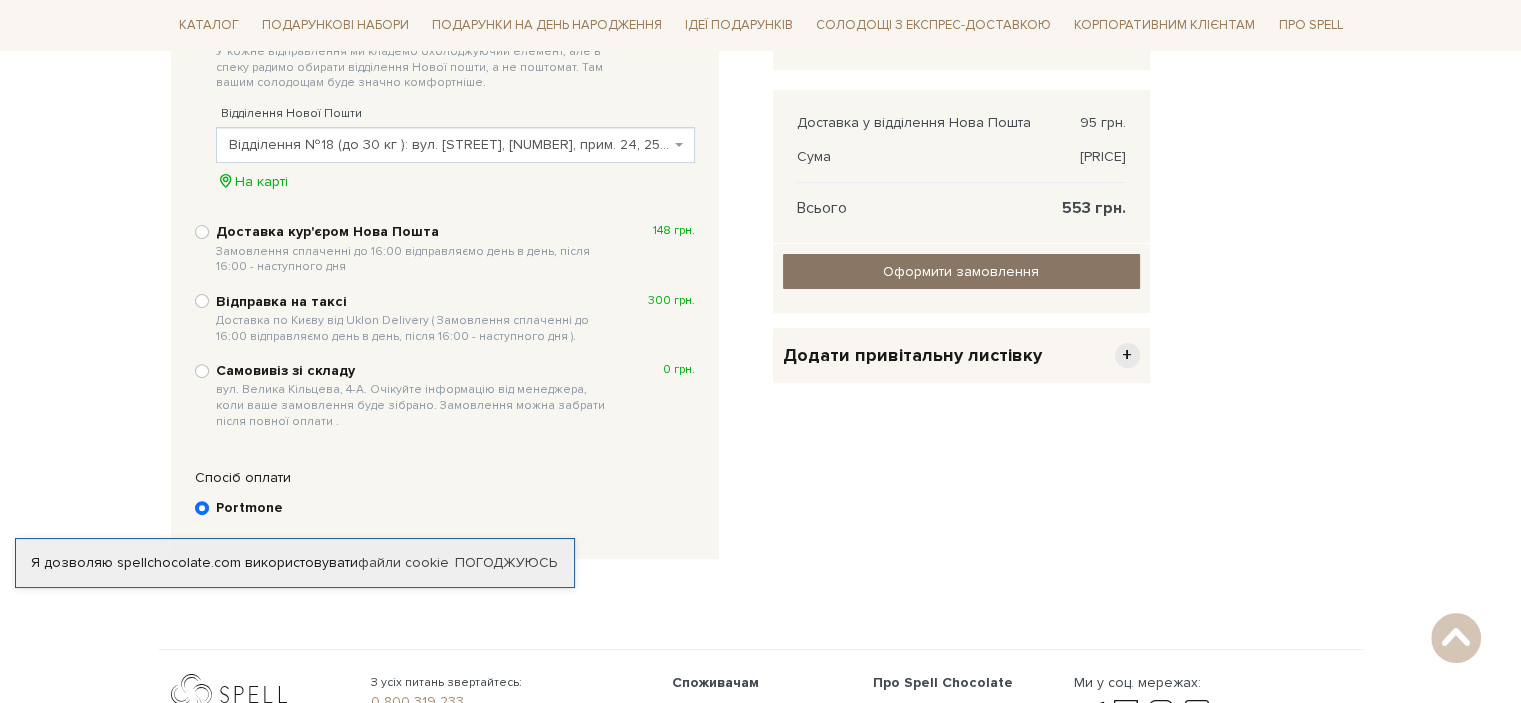click on "Оформити замовлення" at bounding box center [961, 271] 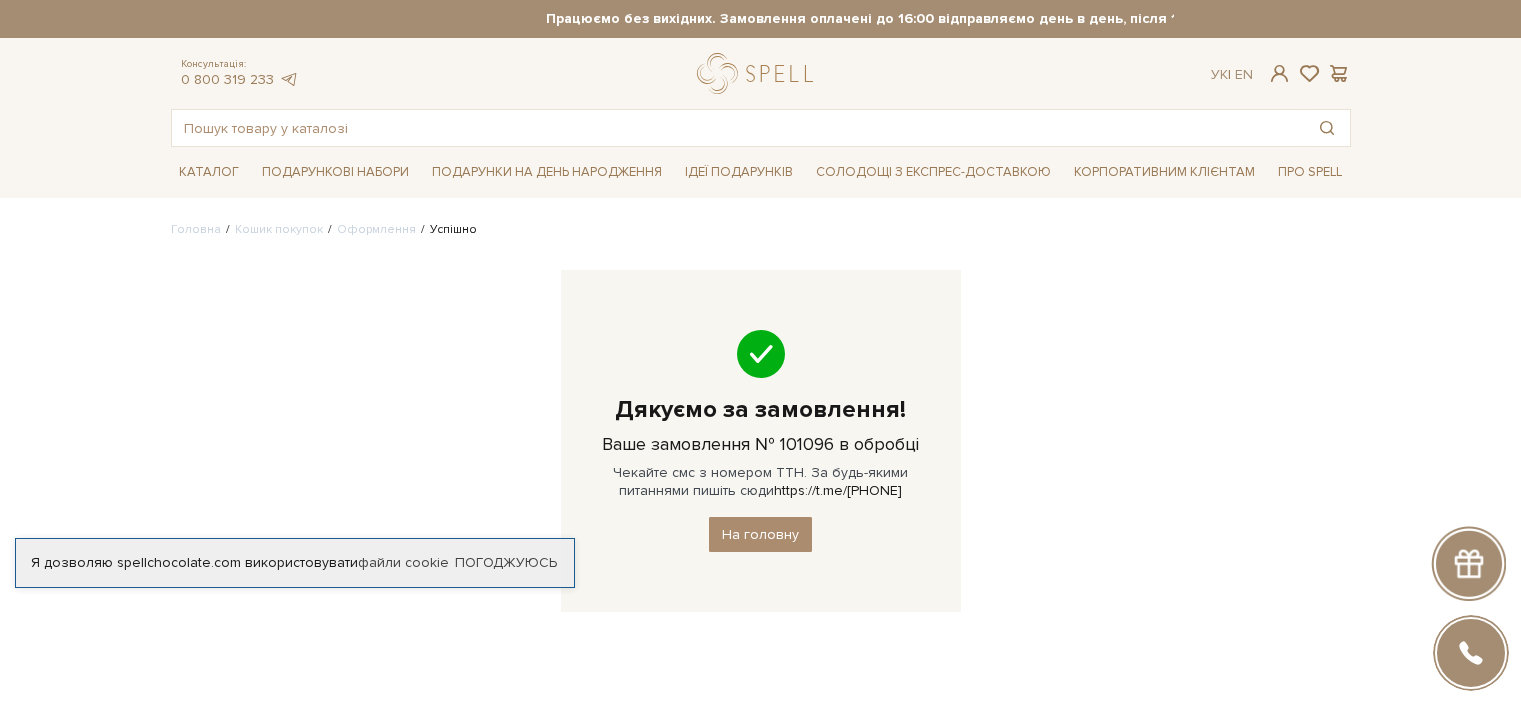 scroll, scrollTop: 0, scrollLeft: 0, axis: both 